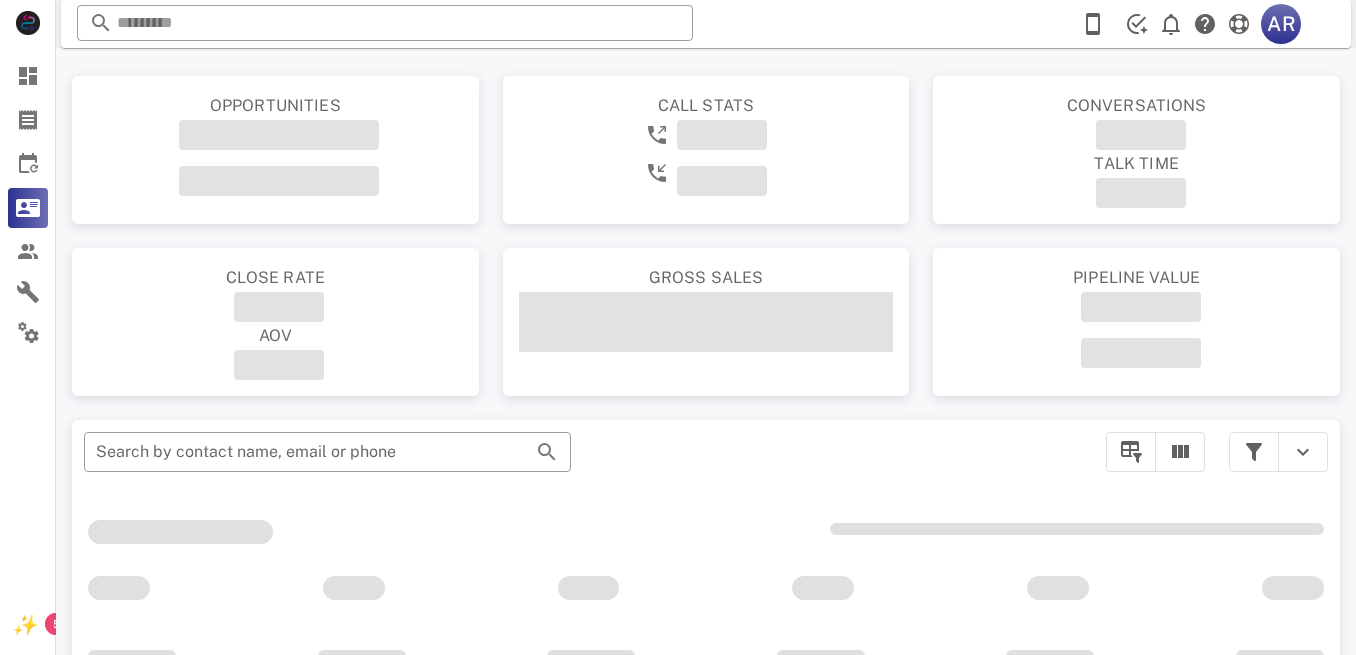 scroll, scrollTop: 0, scrollLeft: 0, axis: both 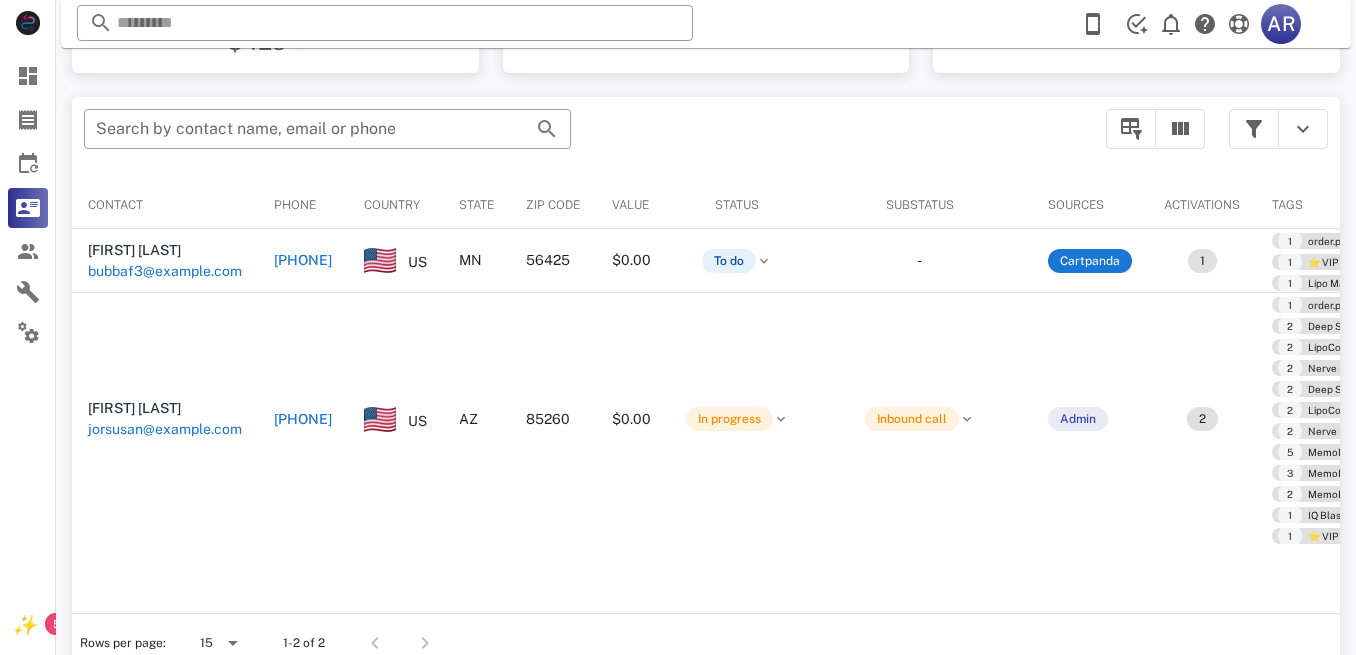 click on "Substatus" at bounding box center (919, 205) 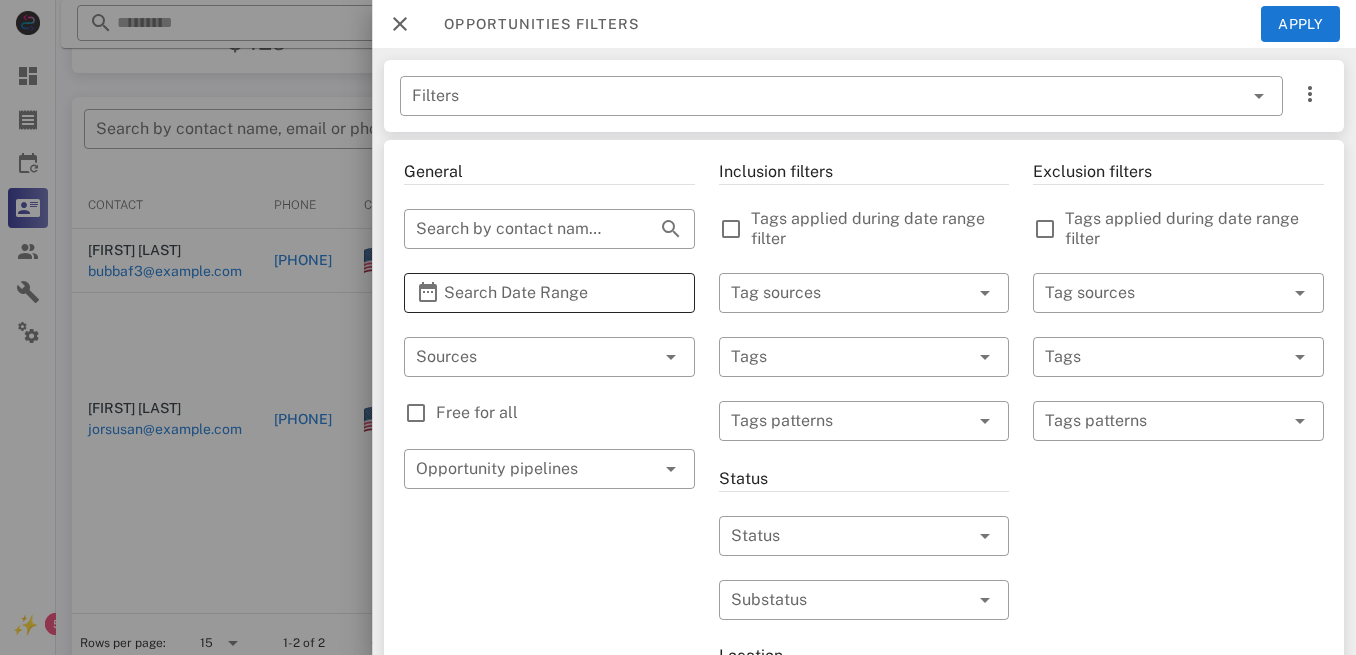 click on "Search Date Range" at bounding box center [549, 293] 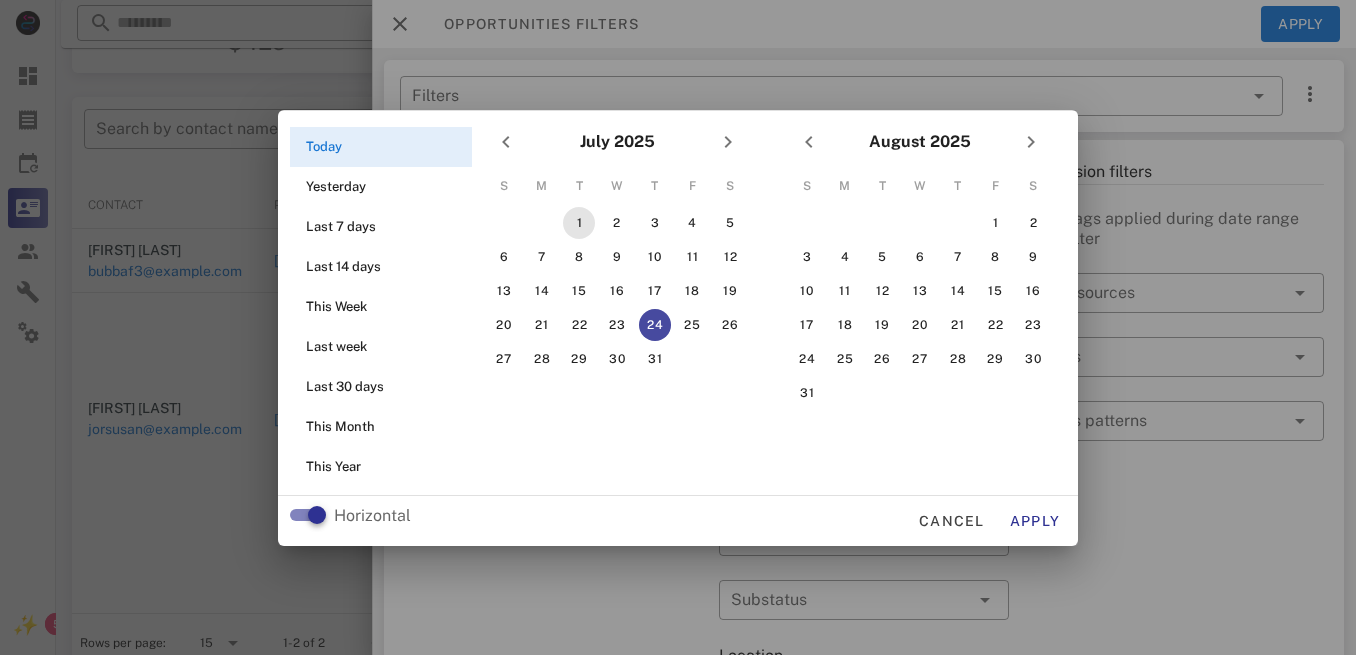 click on "1" at bounding box center [579, 223] 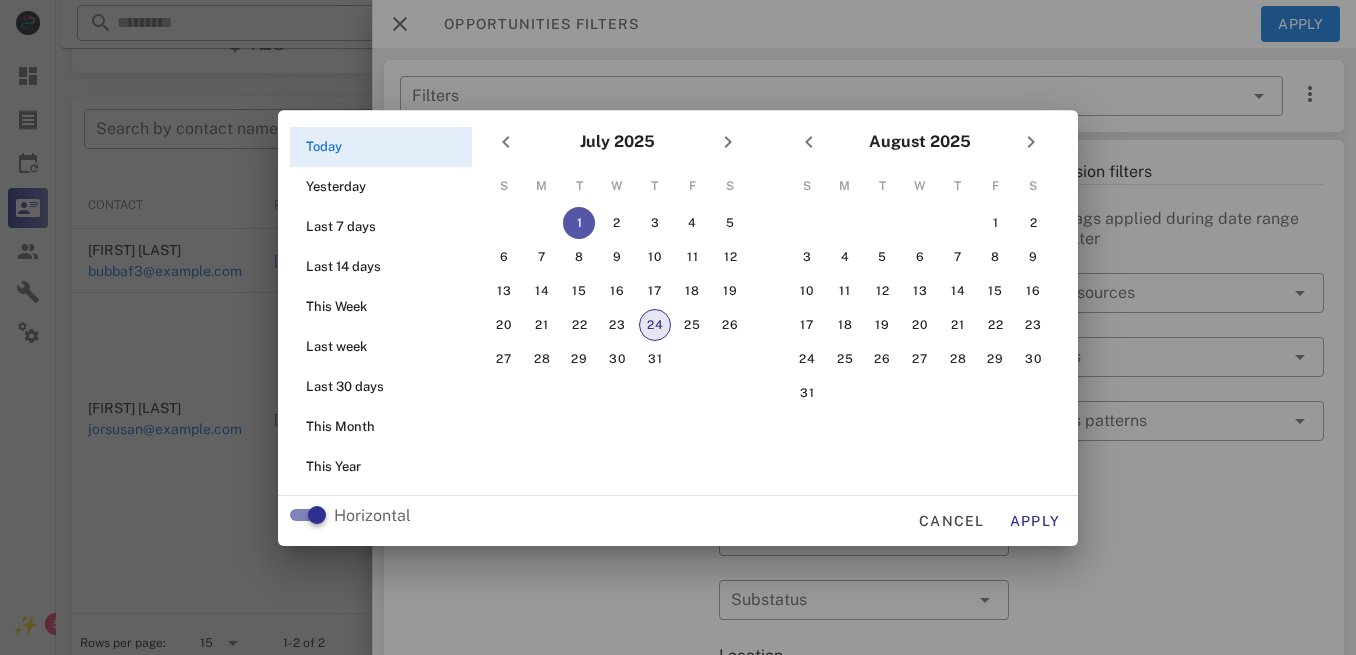 click on "24" at bounding box center (655, 325) 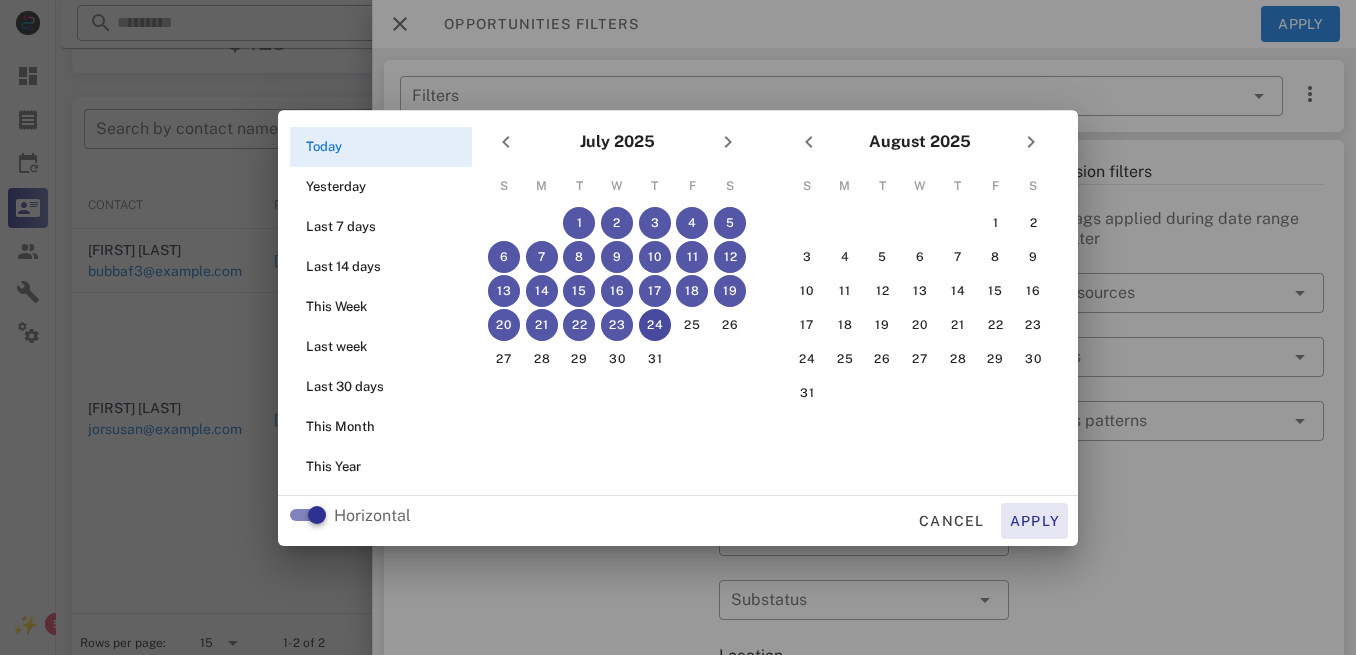 click on "Apply" at bounding box center (1035, 521) 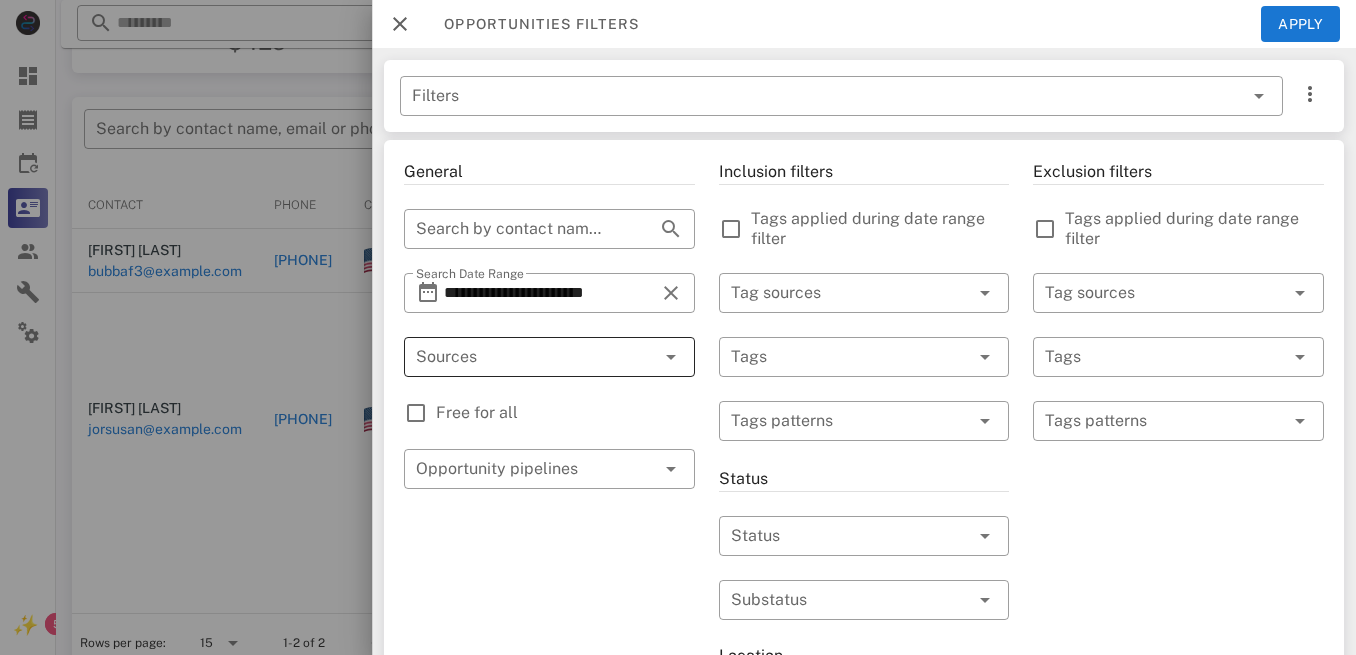click at bounding box center (521, 357) 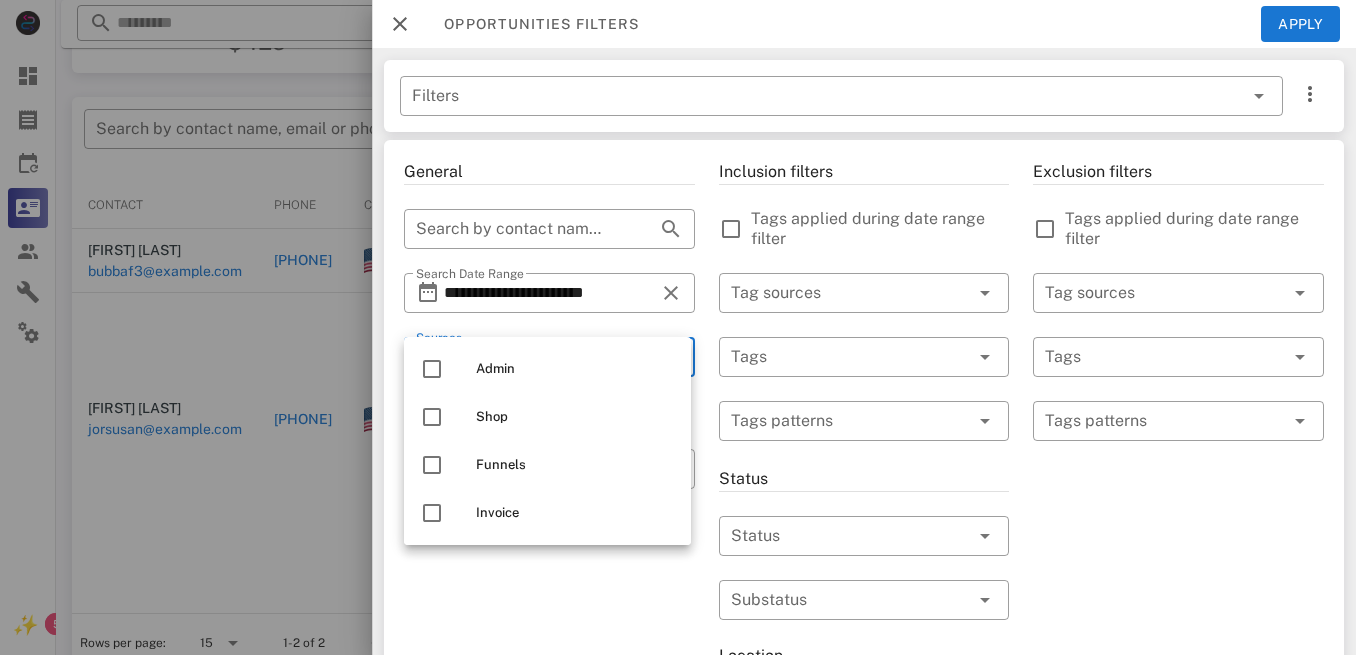 click on "**********" at bounding box center (549, 717) 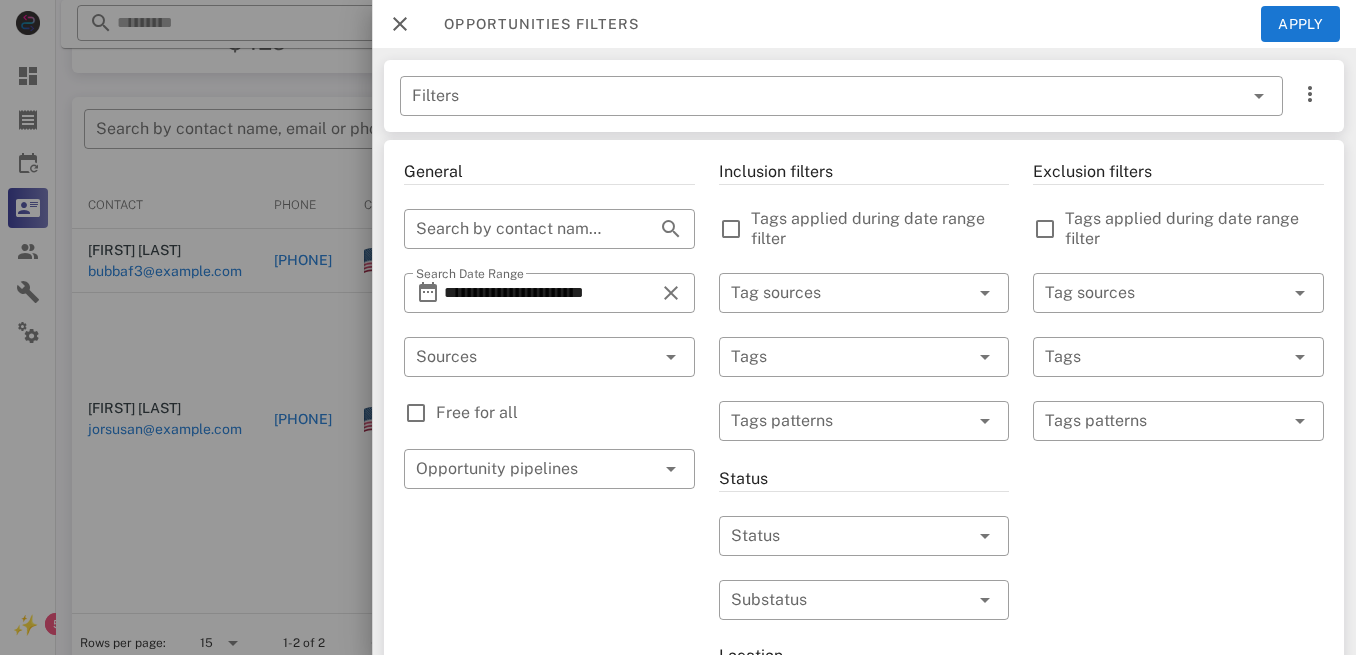click on "Free for all" at bounding box center (565, 413) 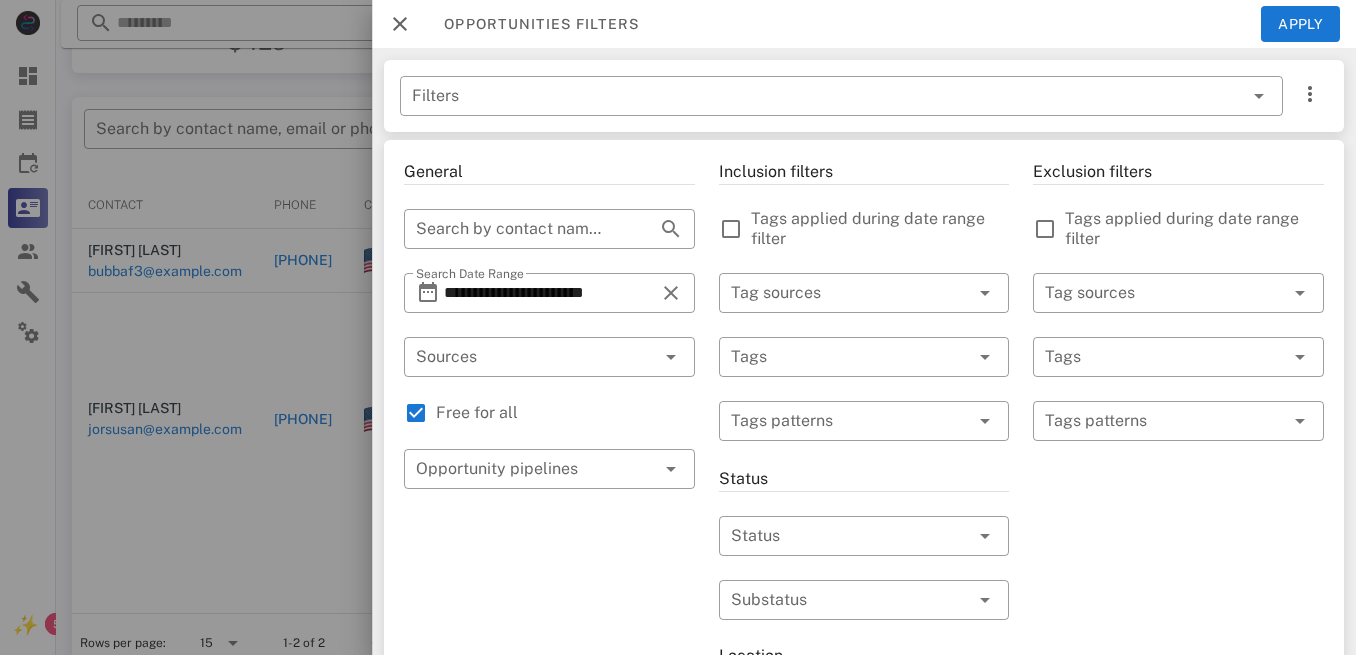 click on "Tags applied during date range filter" at bounding box center (880, 229) 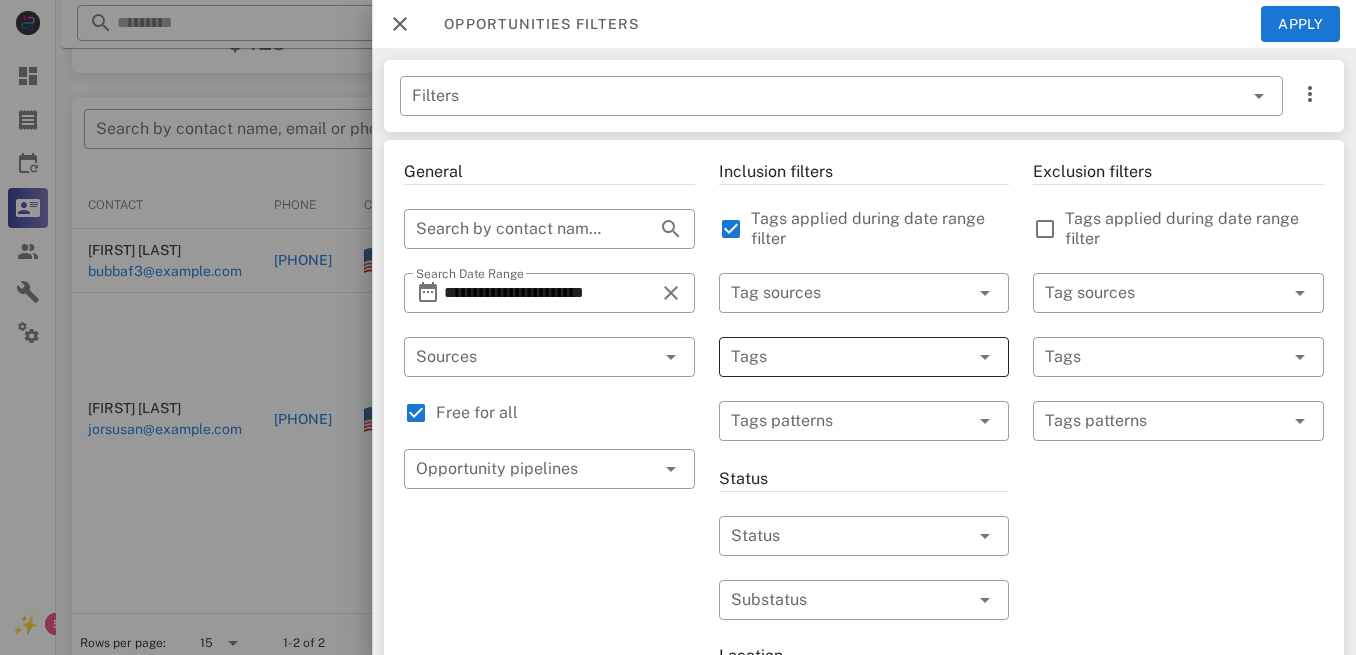 click at bounding box center (836, 357) 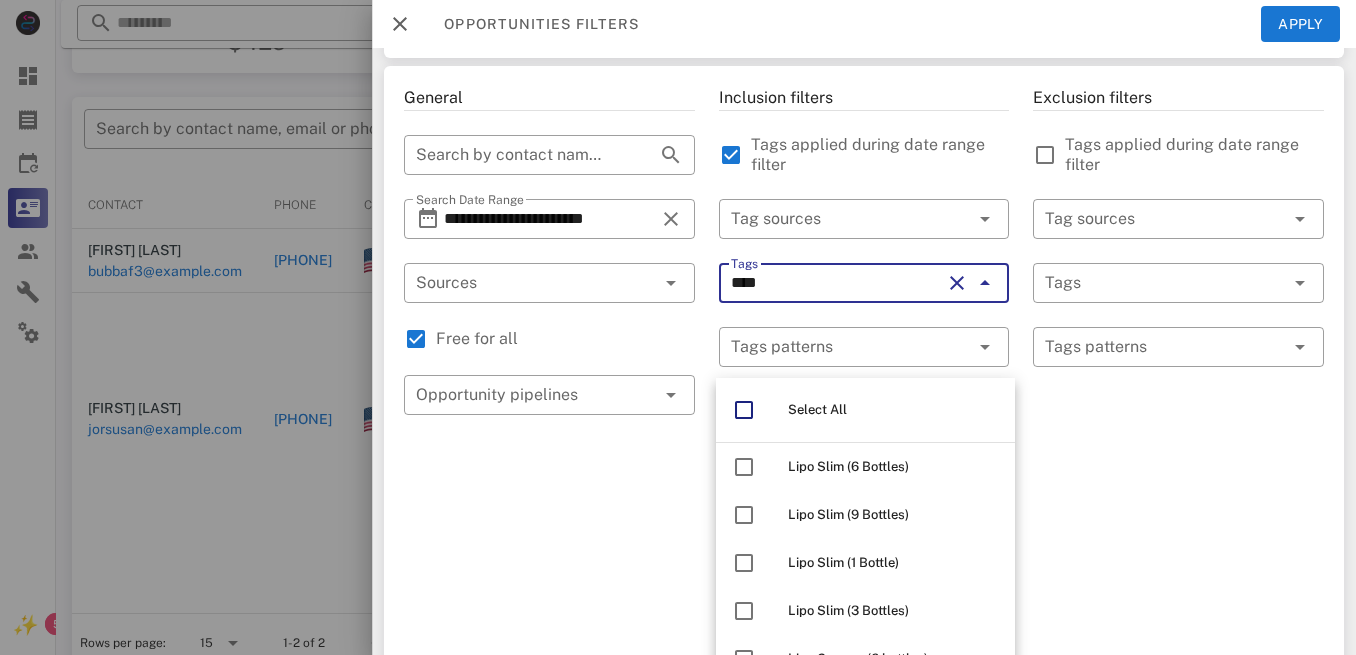 scroll, scrollTop: 80, scrollLeft: 0, axis: vertical 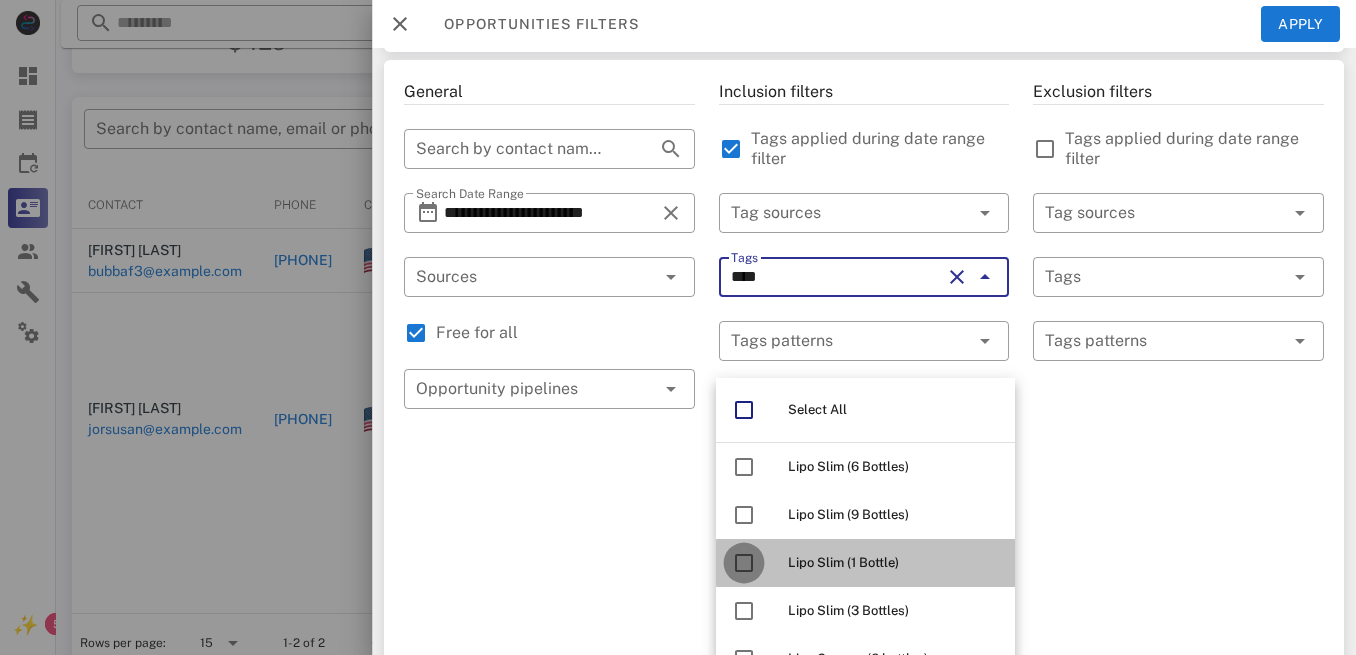 click at bounding box center [744, 563] 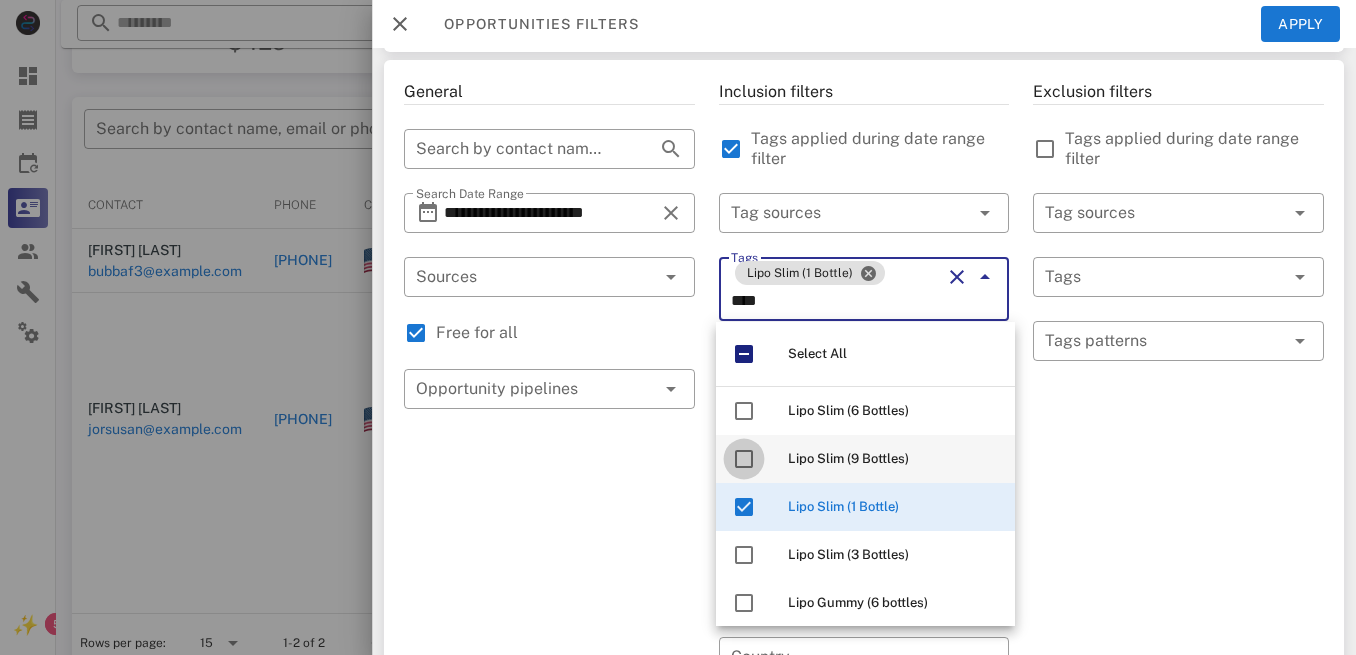 click at bounding box center (744, 459) 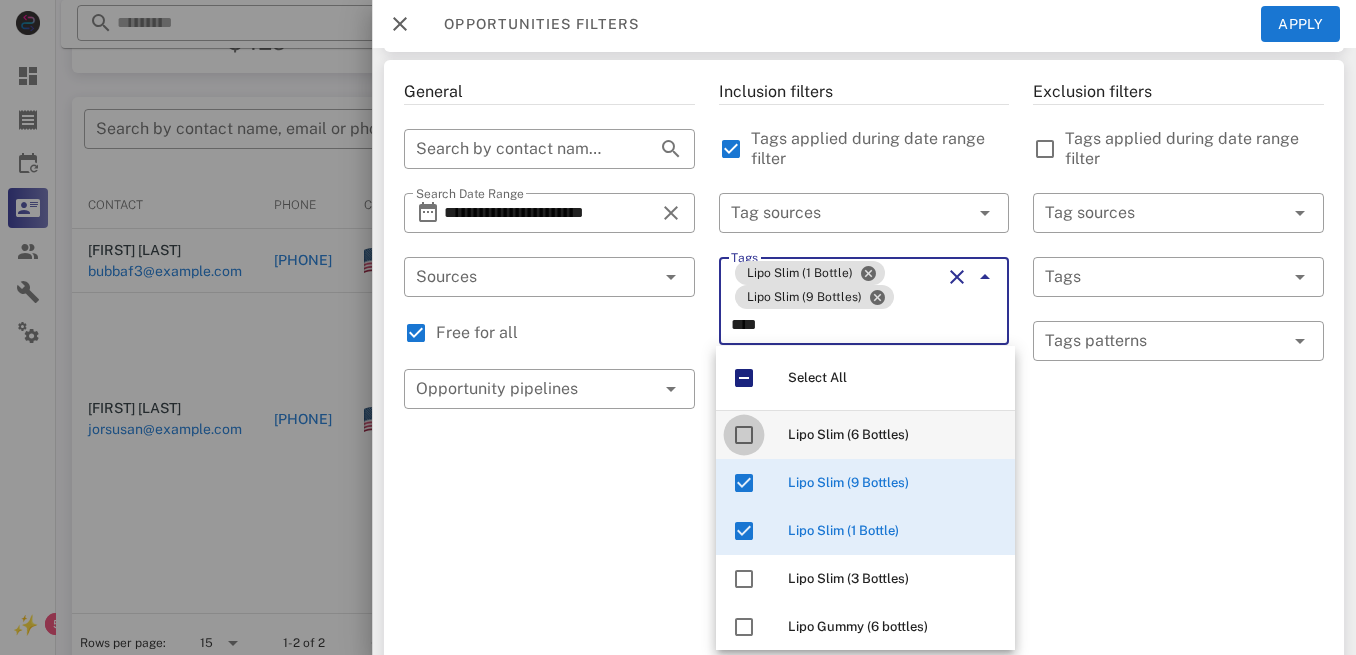 click at bounding box center (744, 435) 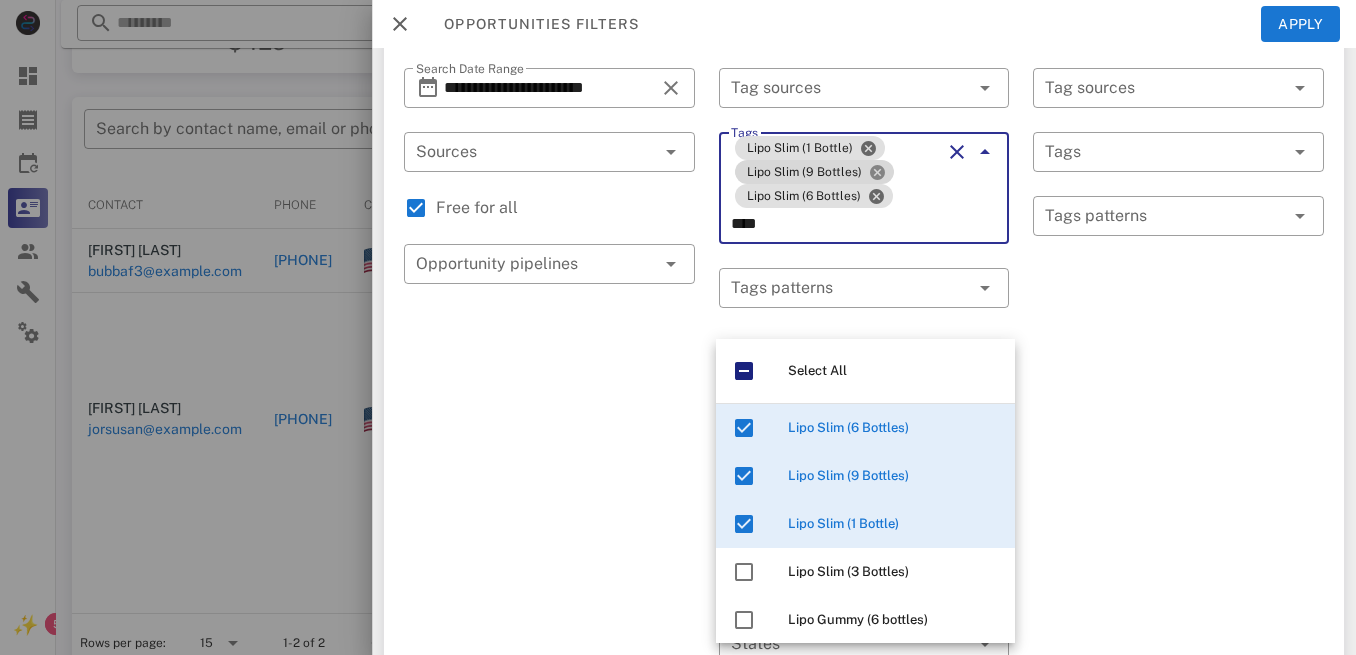 scroll, scrollTop: 220, scrollLeft: 0, axis: vertical 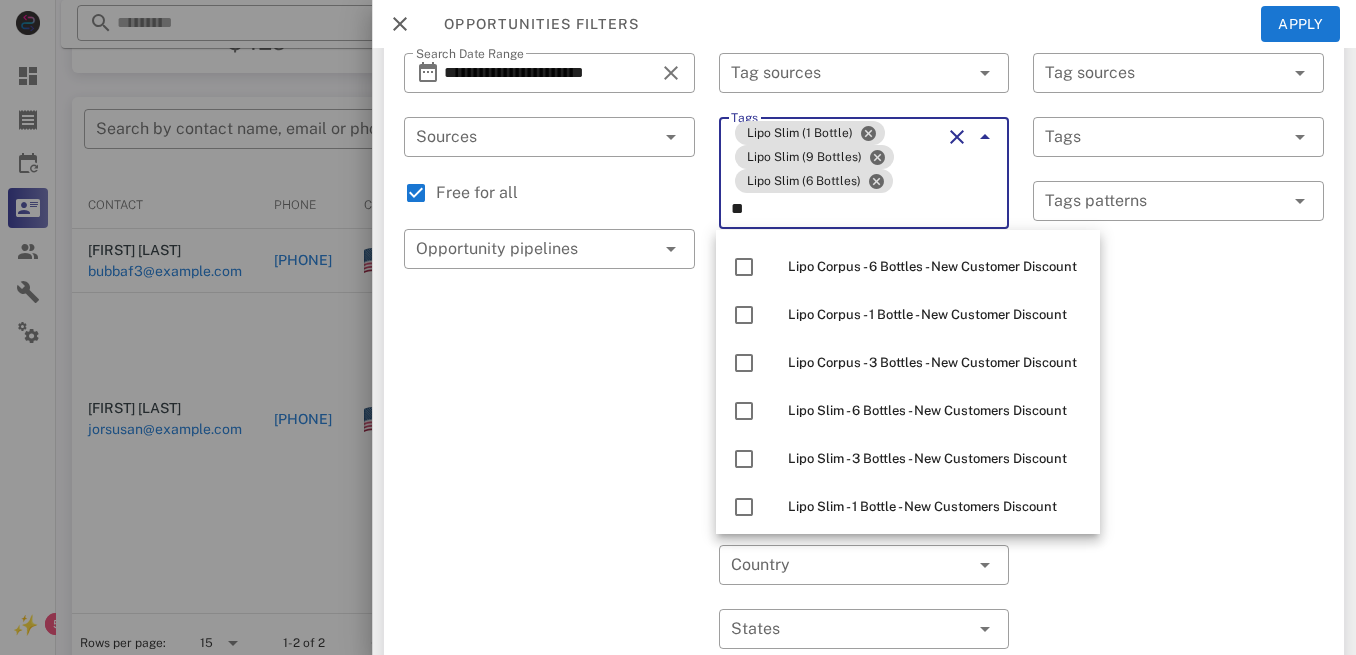 type on "*" 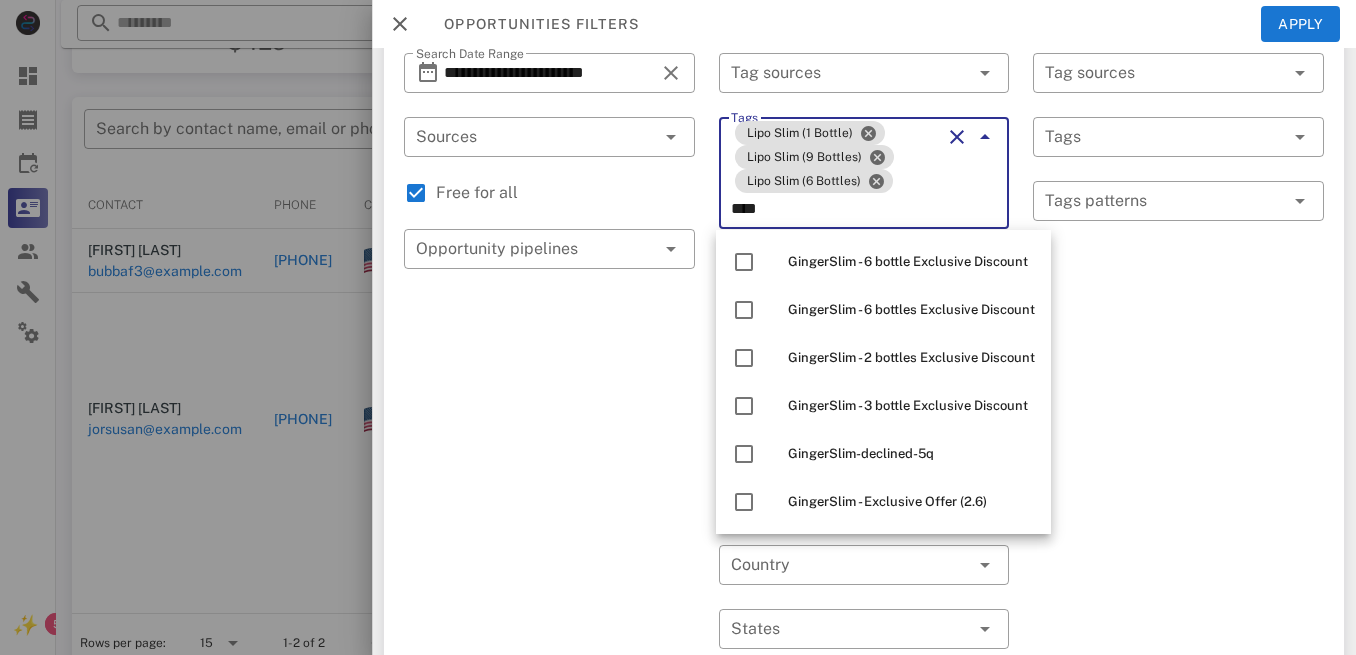 scroll, scrollTop: 2073, scrollLeft: 0, axis: vertical 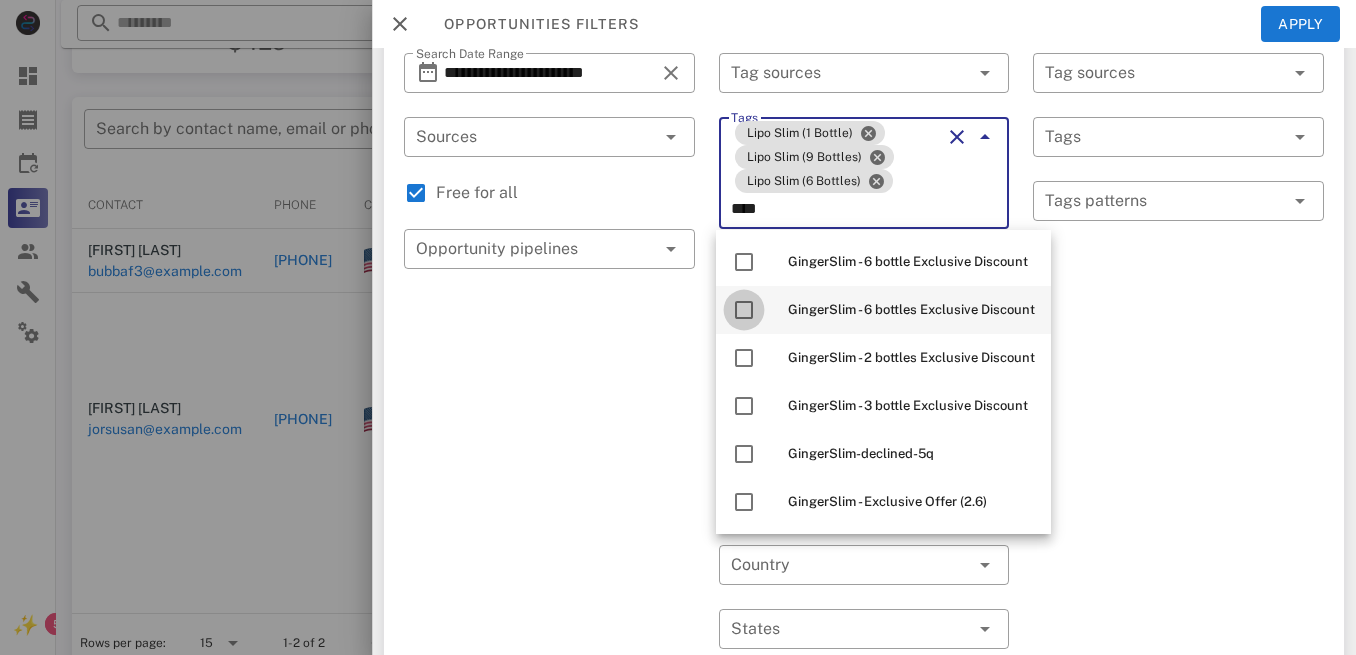 click at bounding box center (744, 310) 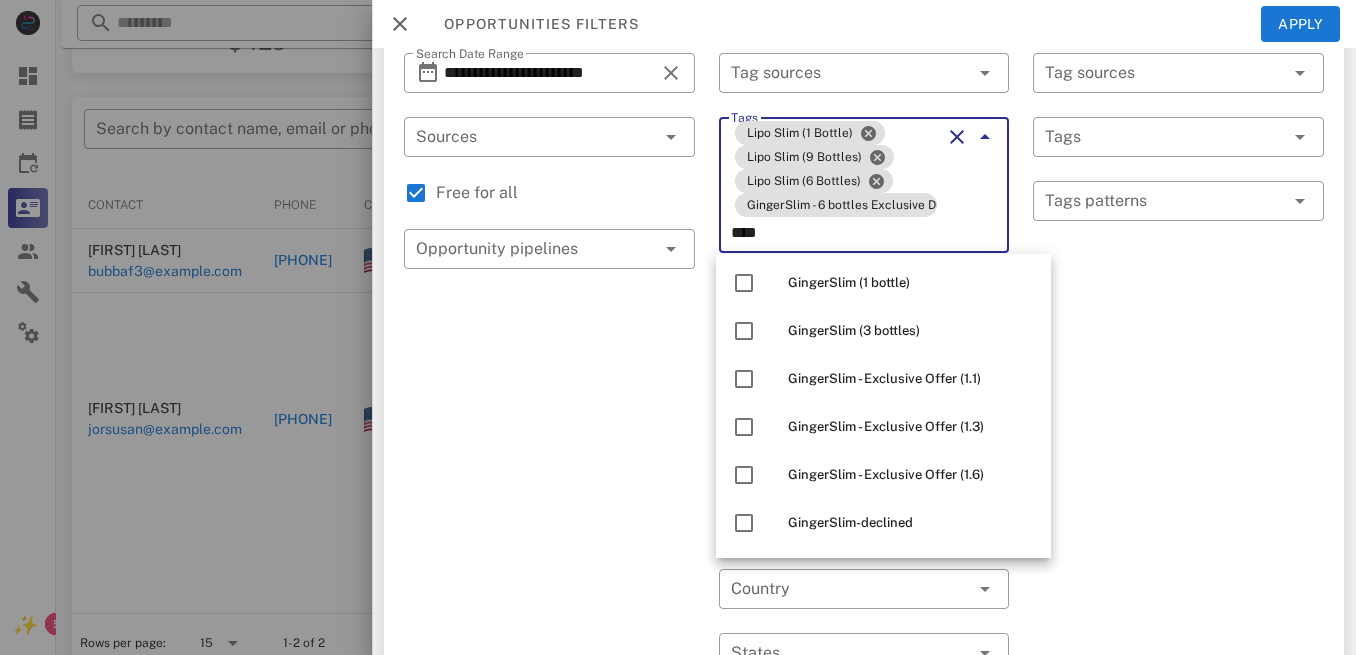 scroll, scrollTop: 0, scrollLeft: 0, axis: both 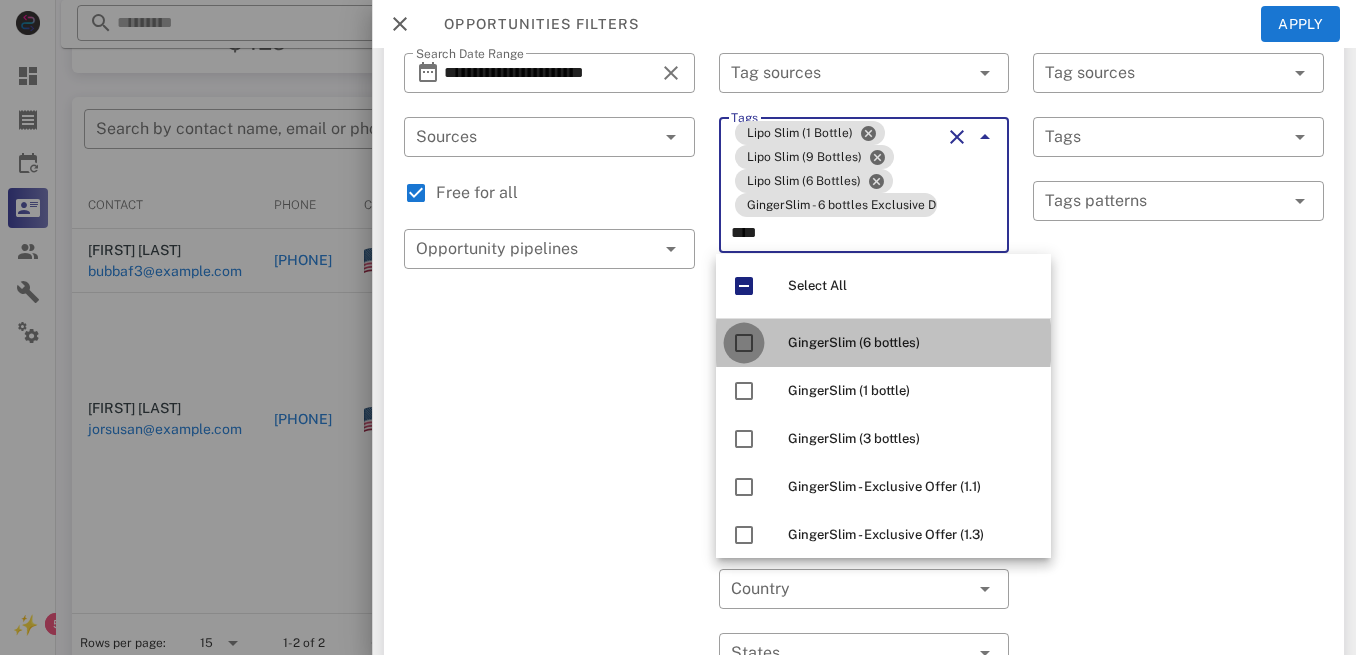 click at bounding box center [744, 343] 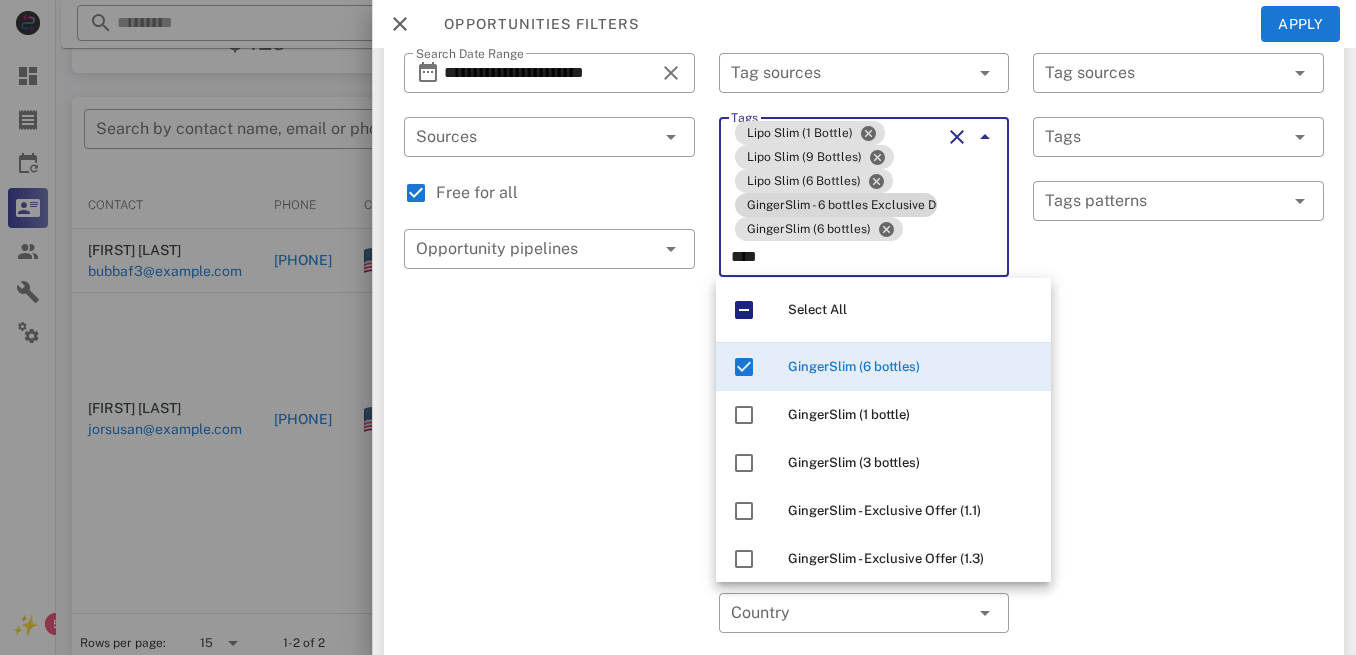 click on "GingerSlim - 6 bottles Exclusive Discount" at bounding box center [836, 205] 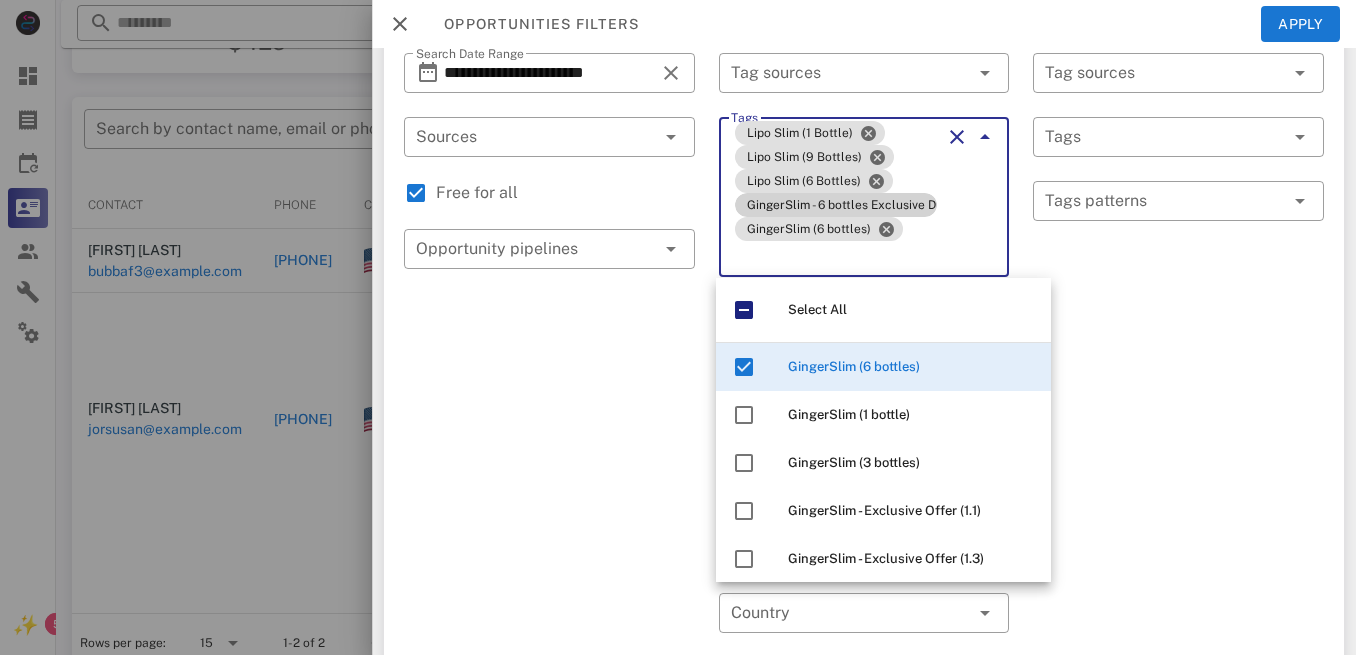click on "GingerSlim - 6 bottles Exclusive Discount" at bounding box center [836, 205] 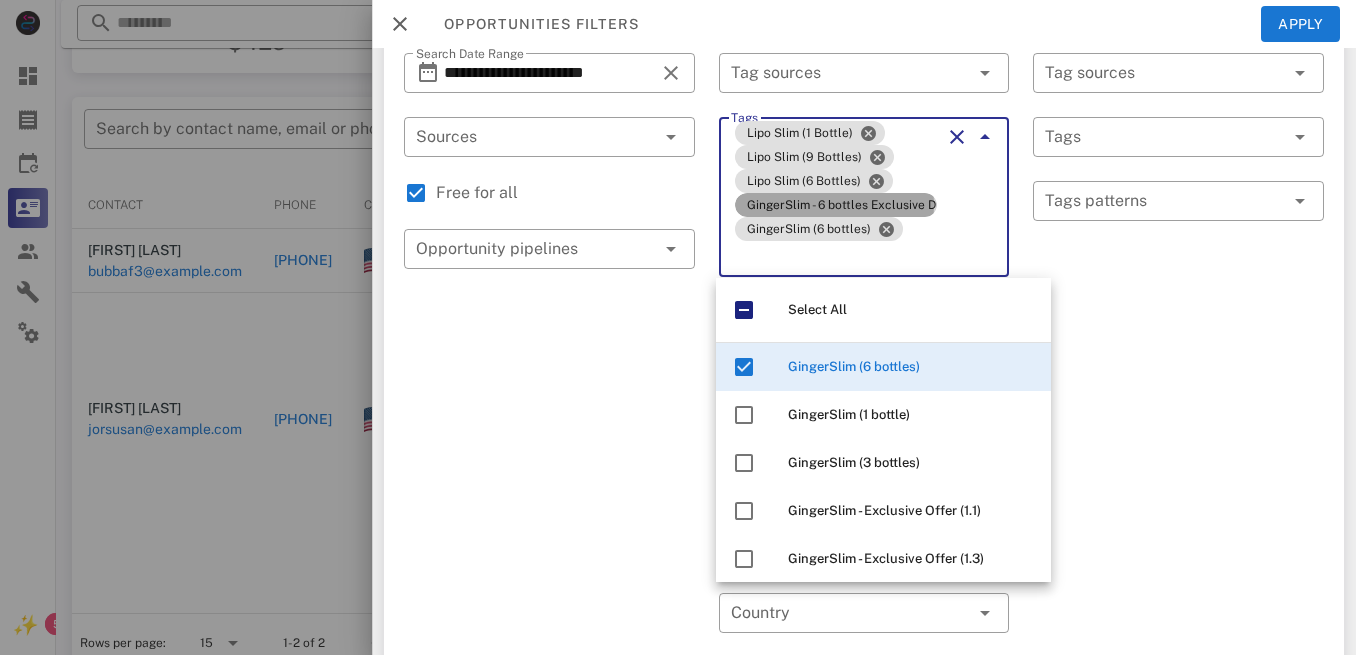 click on "GingerSlim - 6 bottles Exclusive Discount" at bounding box center (836, 205) 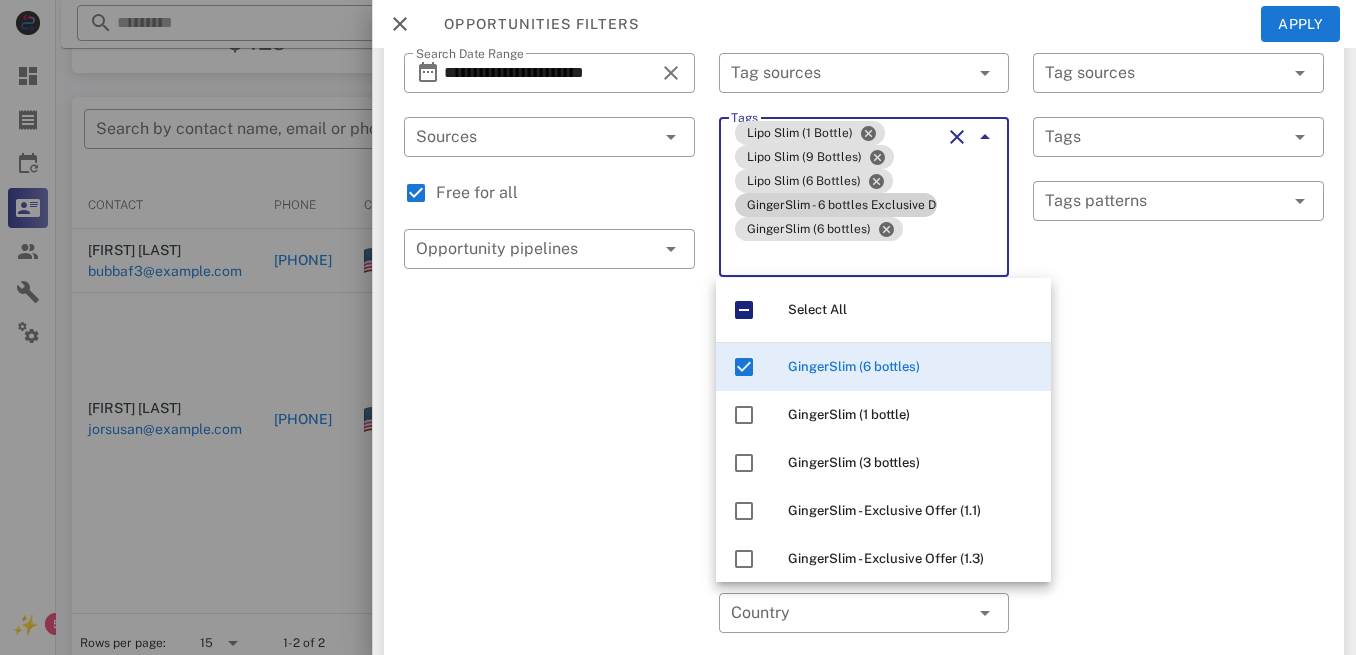 click on "GingerSlim - 6 bottles Exclusive Discount" at bounding box center (836, 205) 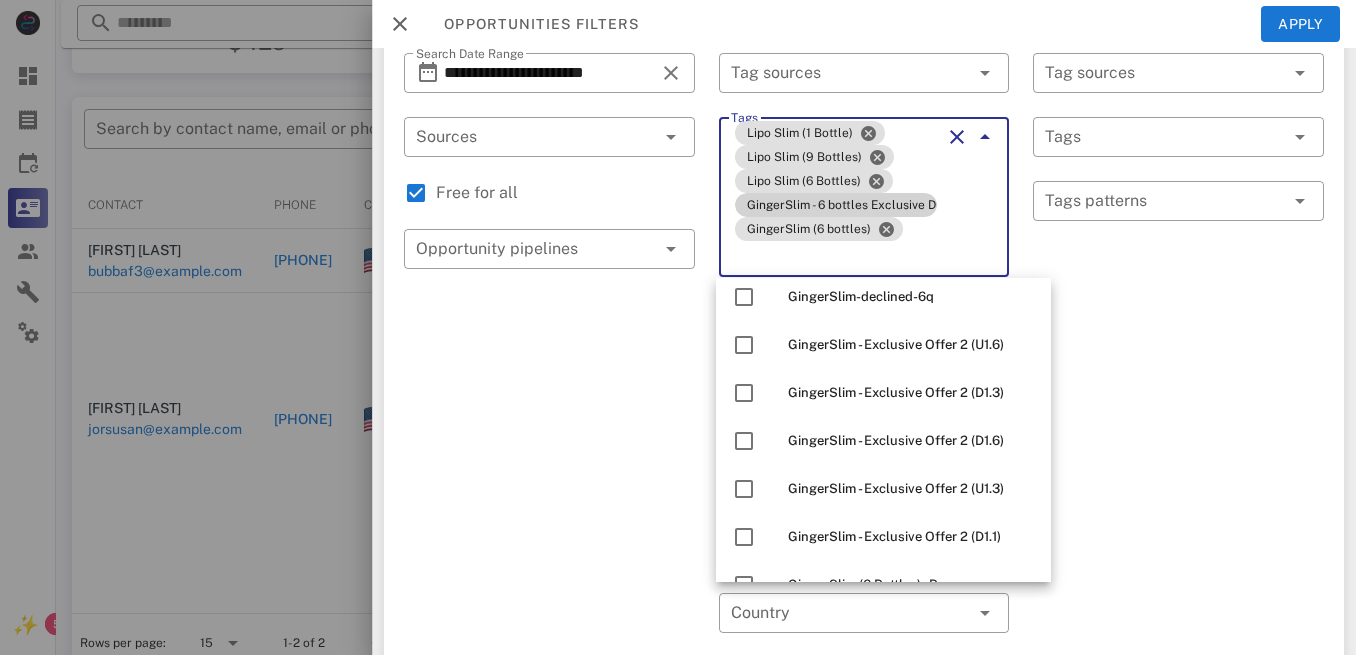 scroll, scrollTop: 2073, scrollLeft: 0, axis: vertical 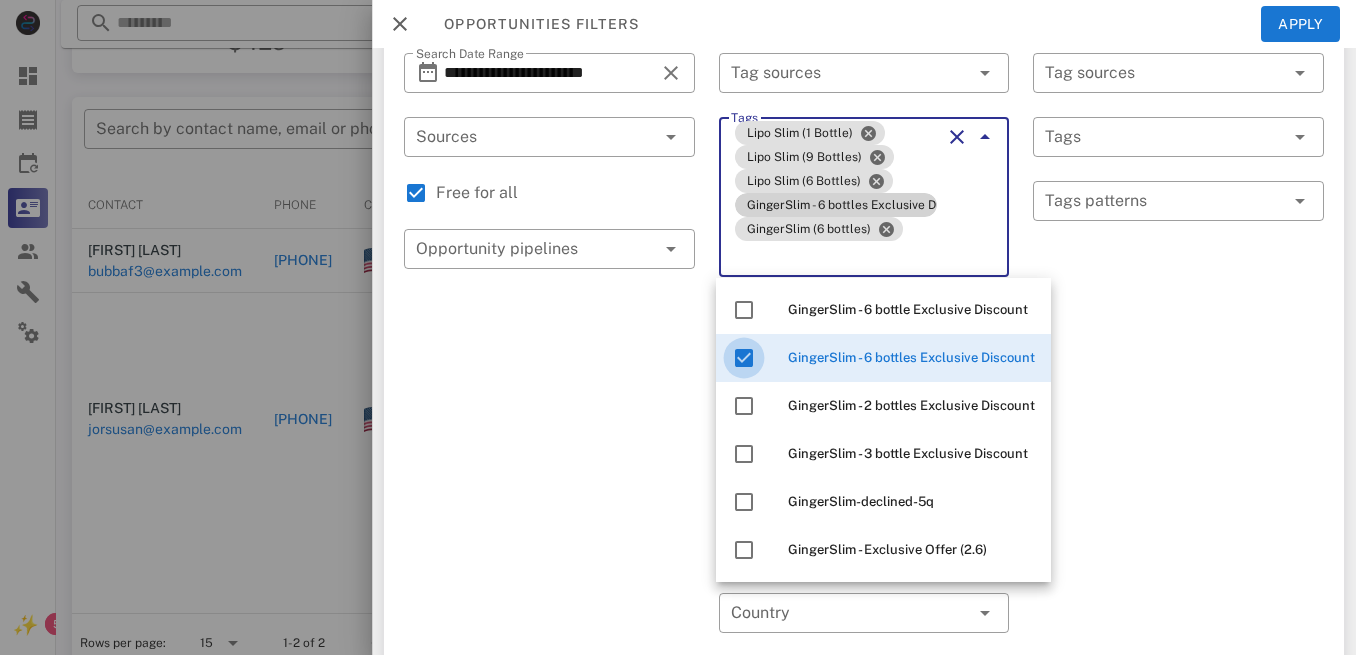 click at bounding box center (744, 358) 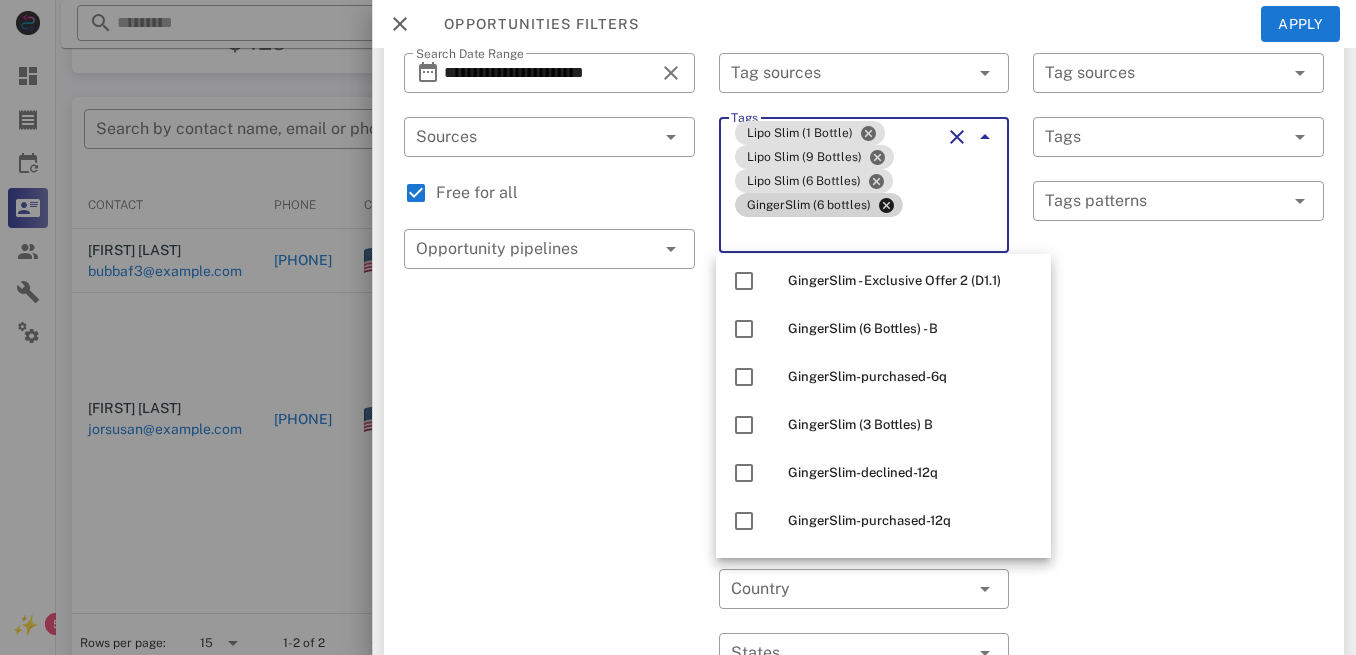 scroll, scrollTop: 0, scrollLeft: 0, axis: both 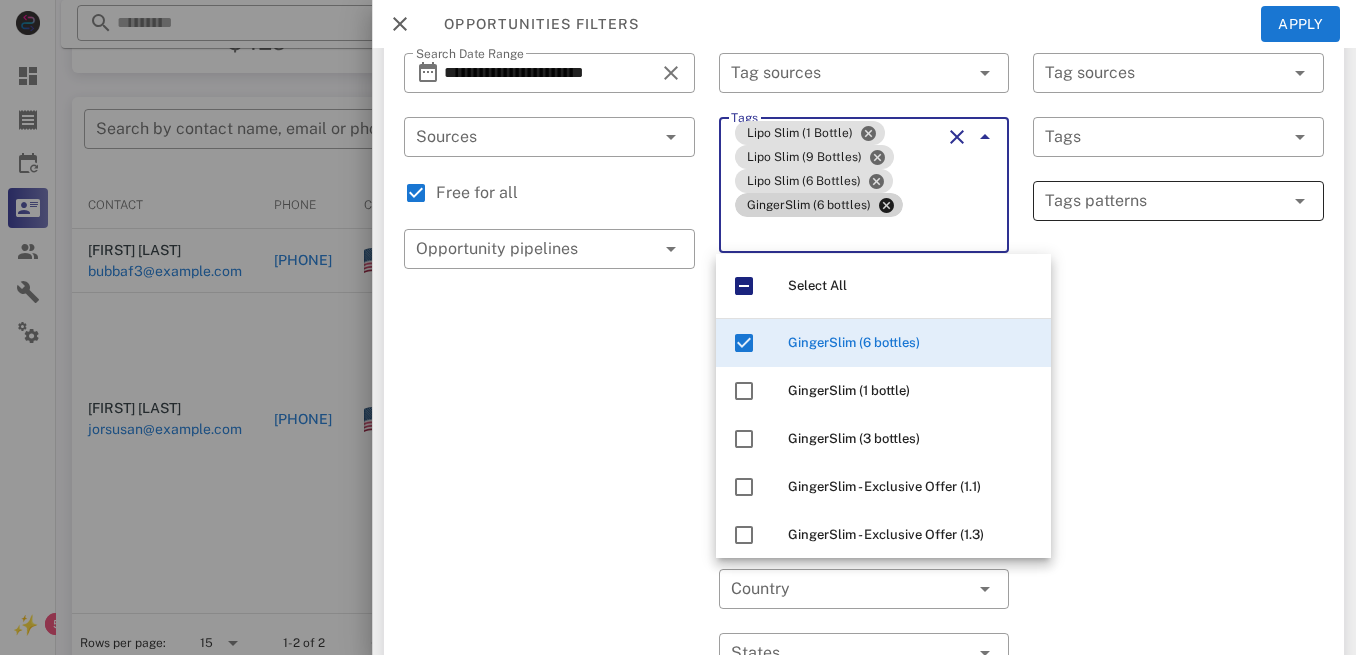 click at bounding box center [1164, 201] 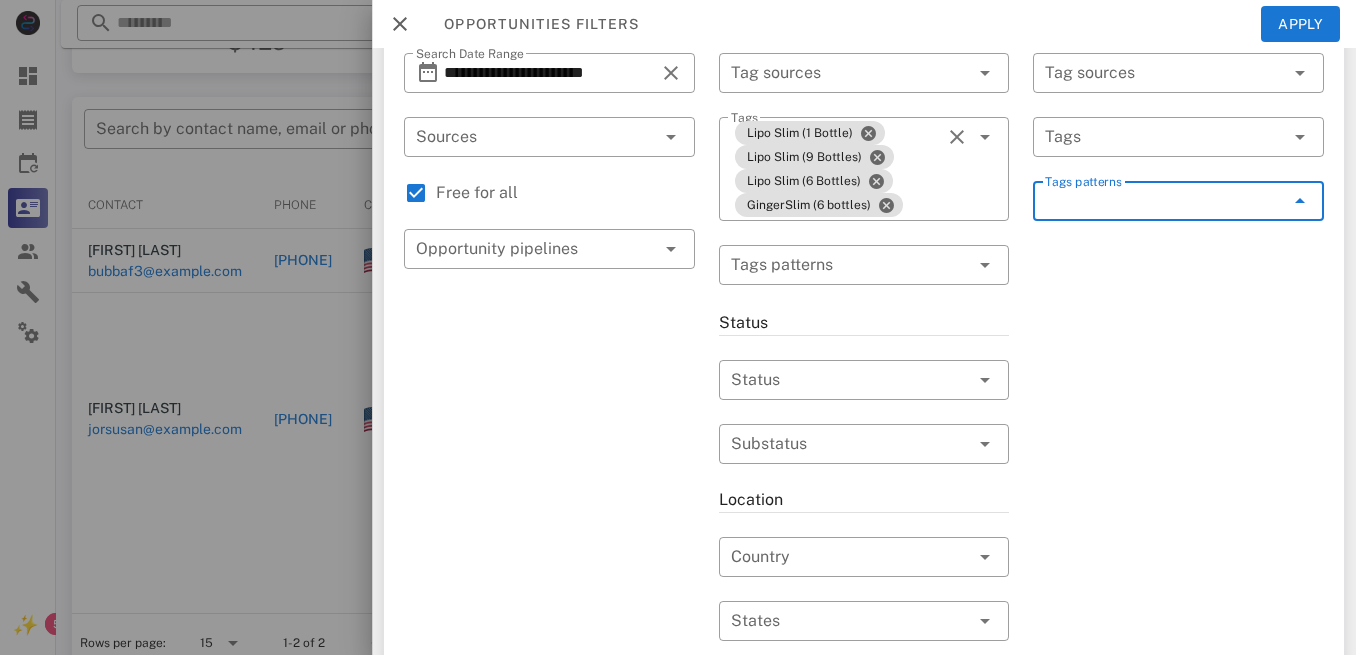 click on "Tags patterns" at bounding box center [1164, 201] 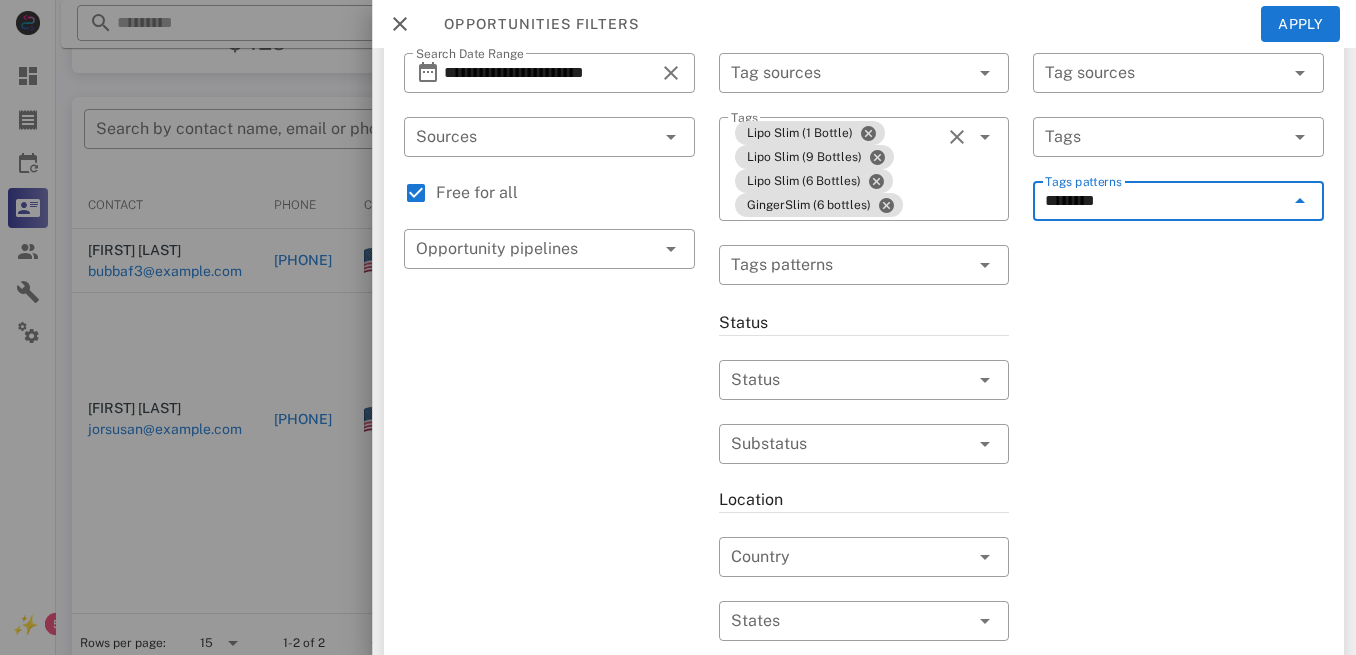 click on "********" at bounding box center (1164, 201) 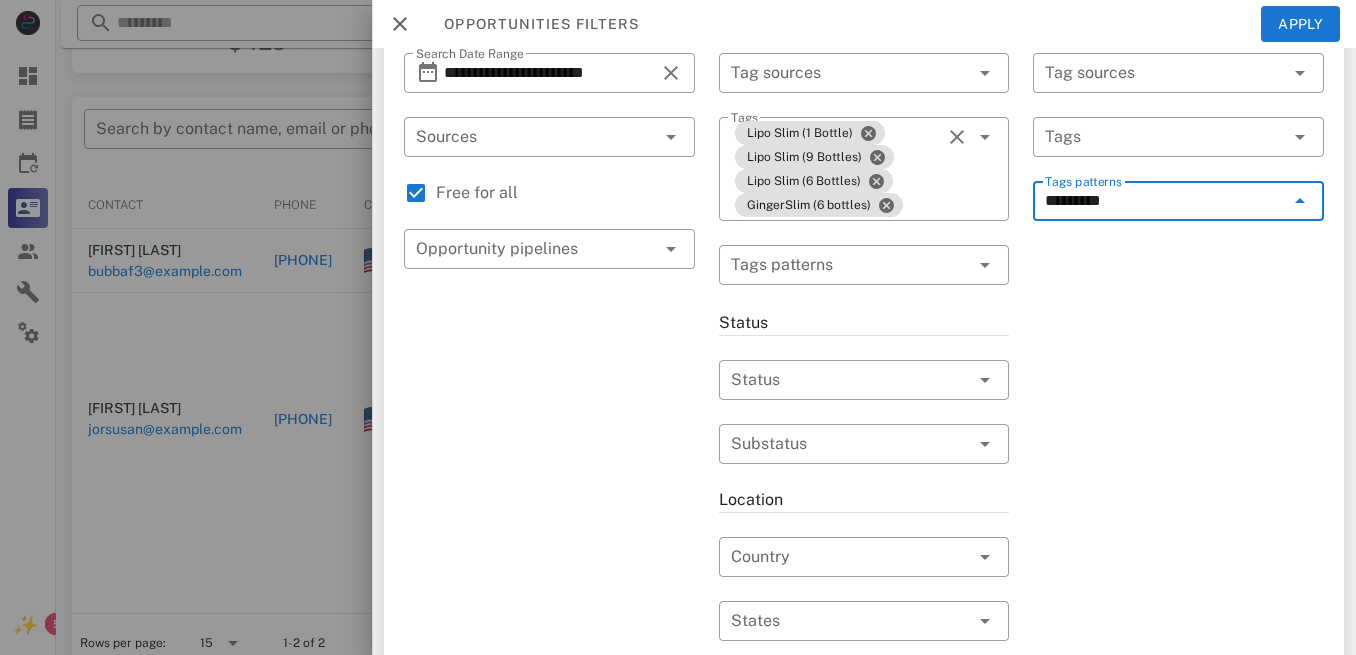 type on "********" 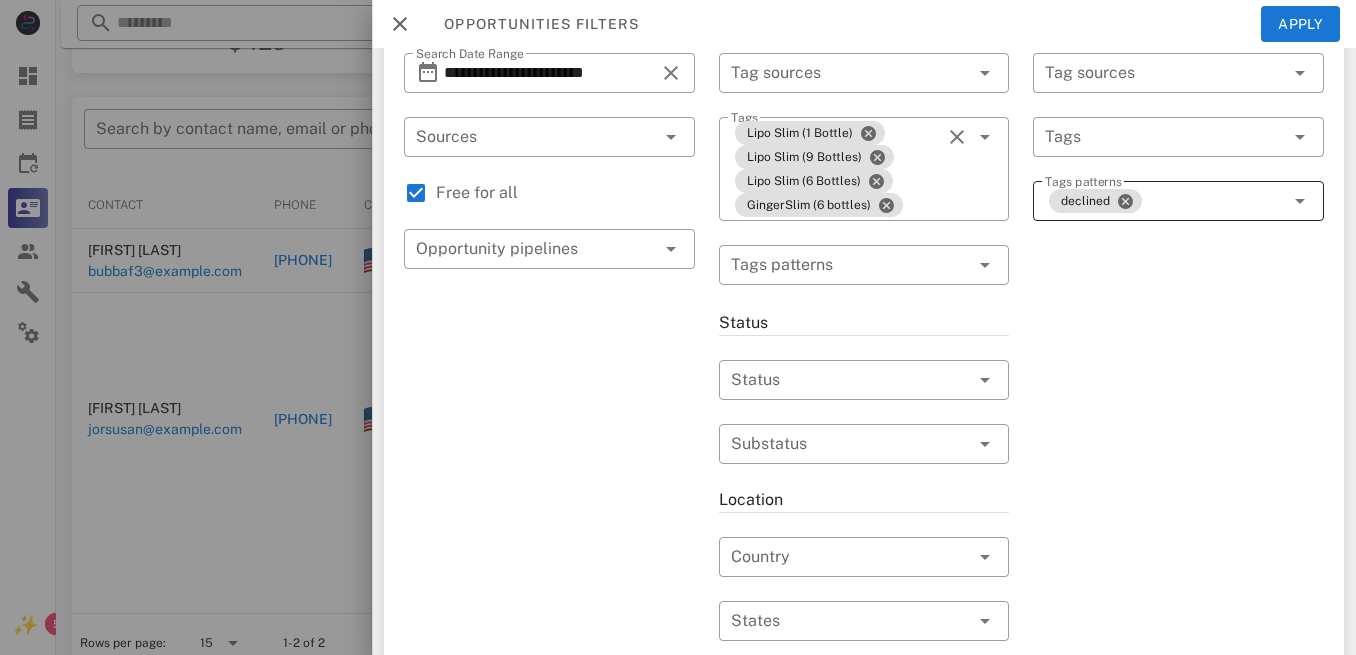 click on "declined" at bounding box center [1164, 201] 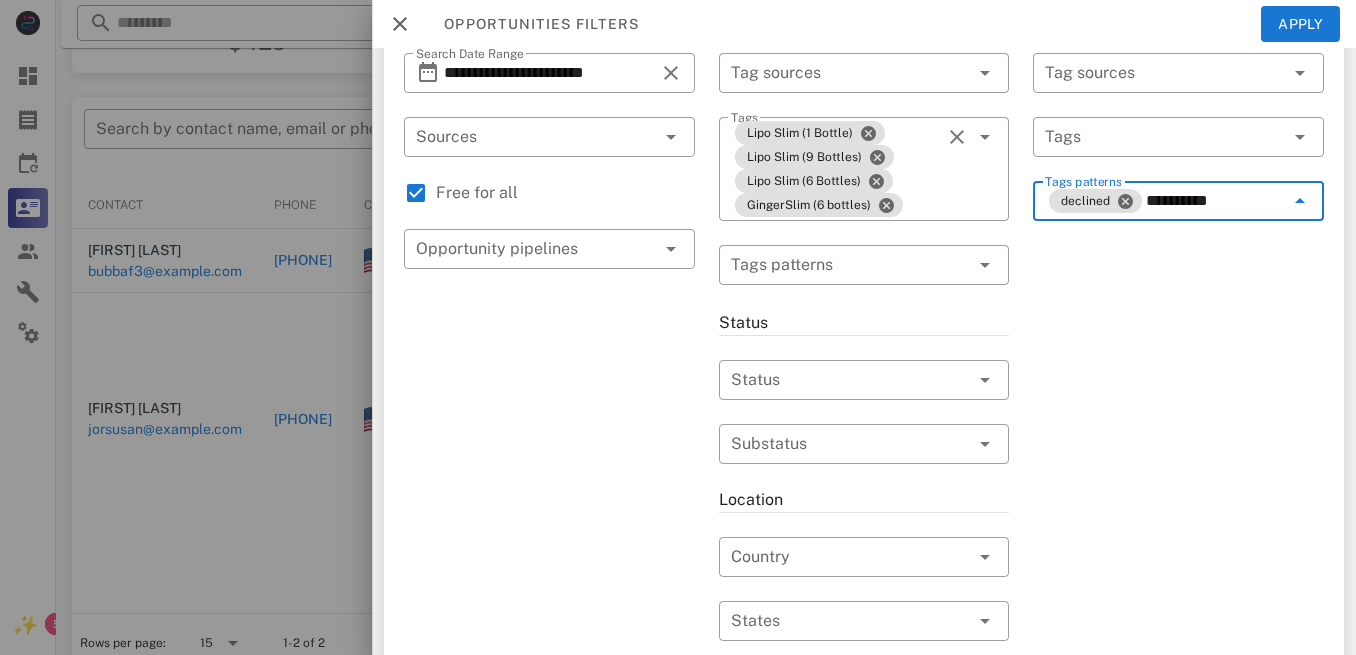 click on "*********" at bounding box center (1215, 201) 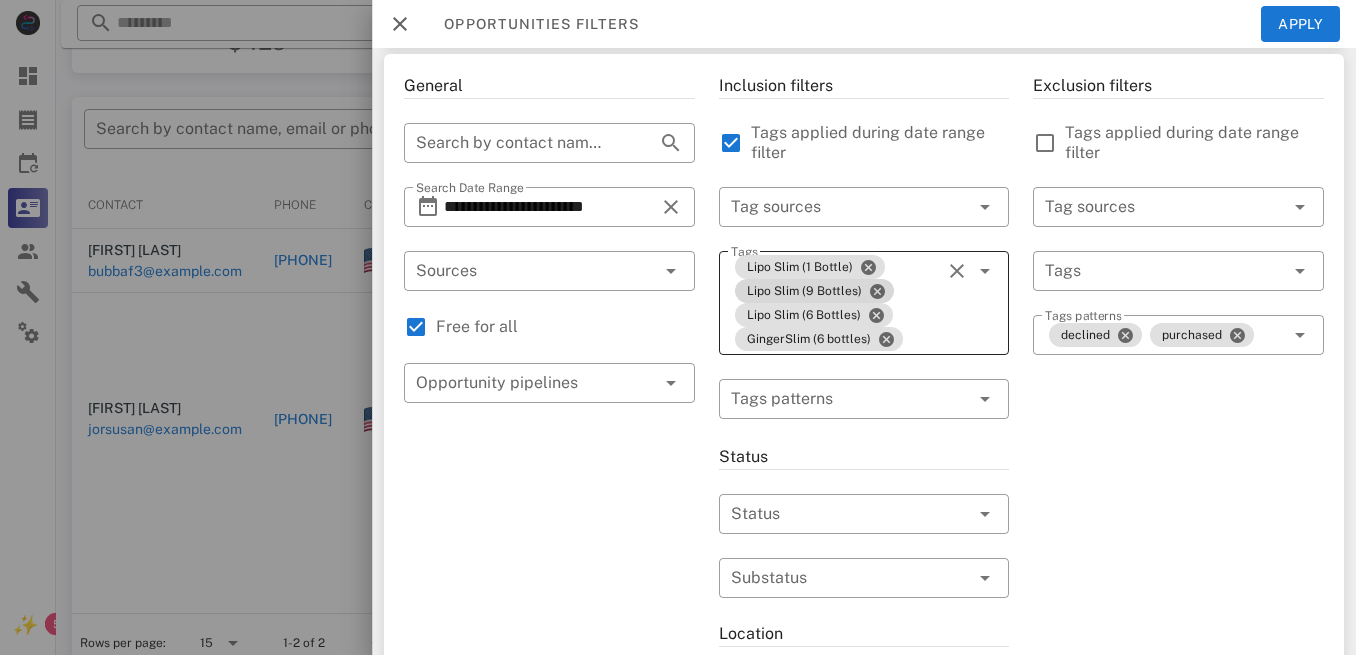 scroll, scrollTop: 0, scrollLeft: 0, axis: both 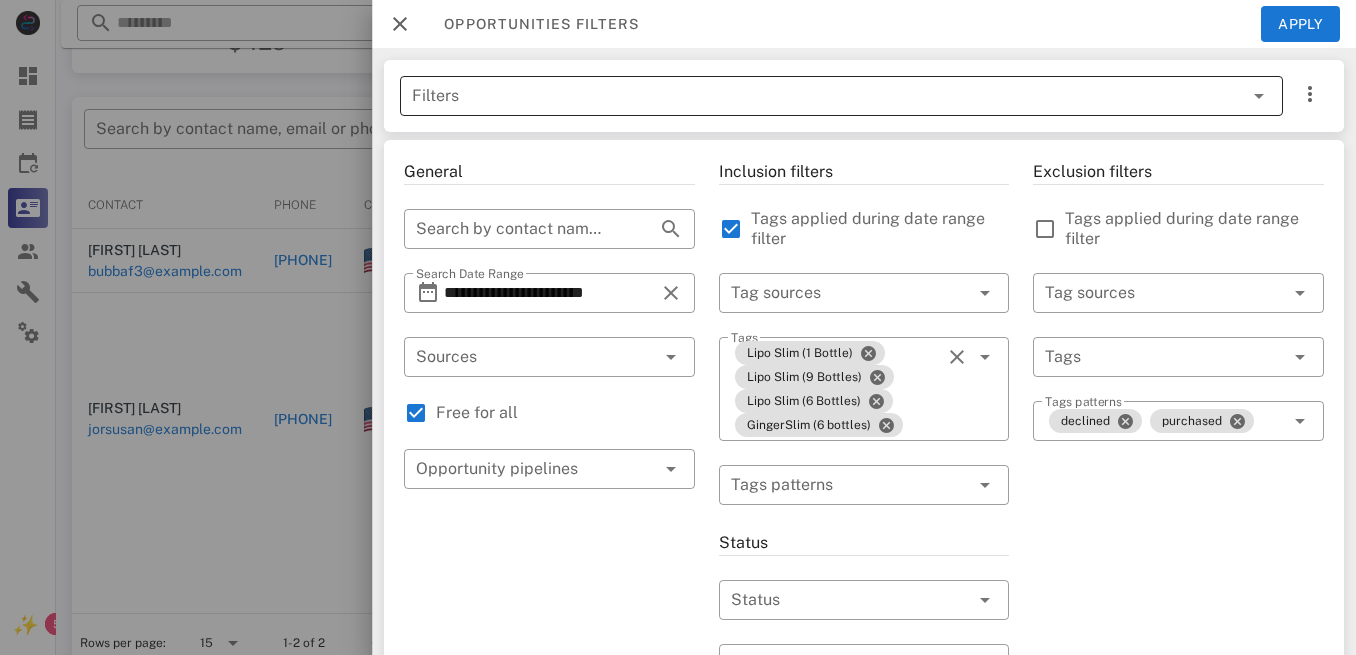 click on "Filters" at bounding box center [813, 96] 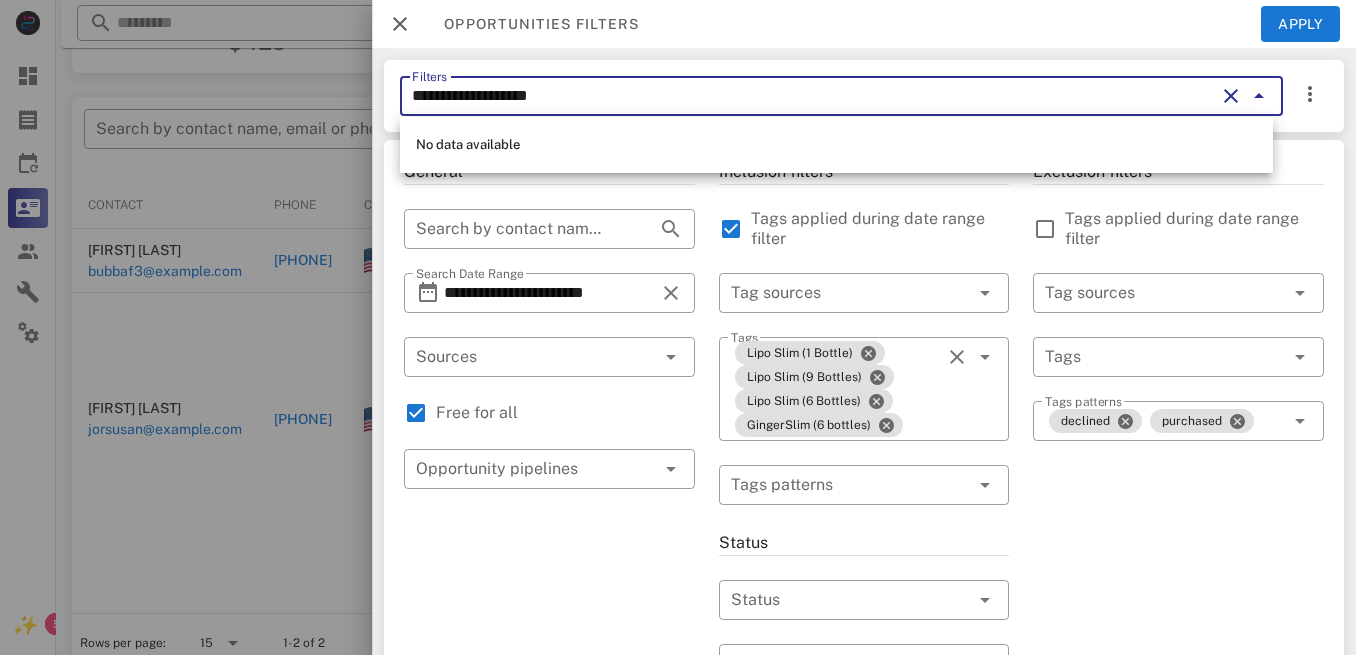 type on "**********" 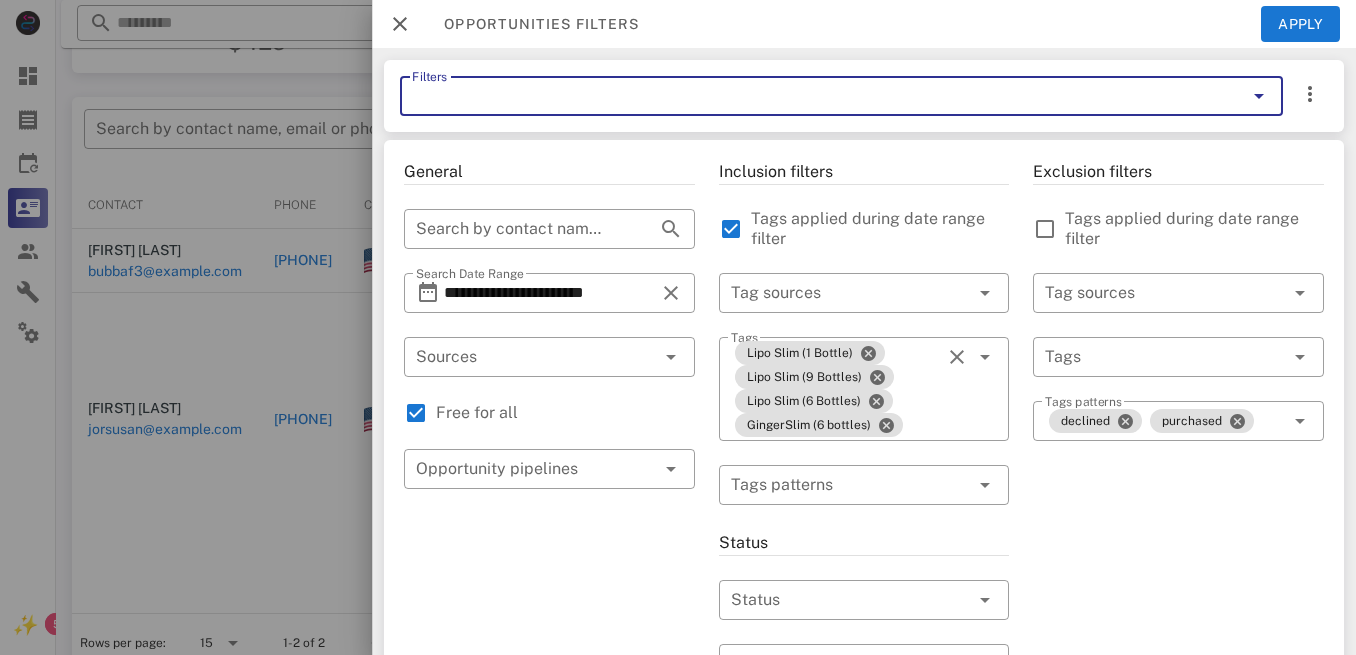 click on "Filters" at bounding box center [813, 96] 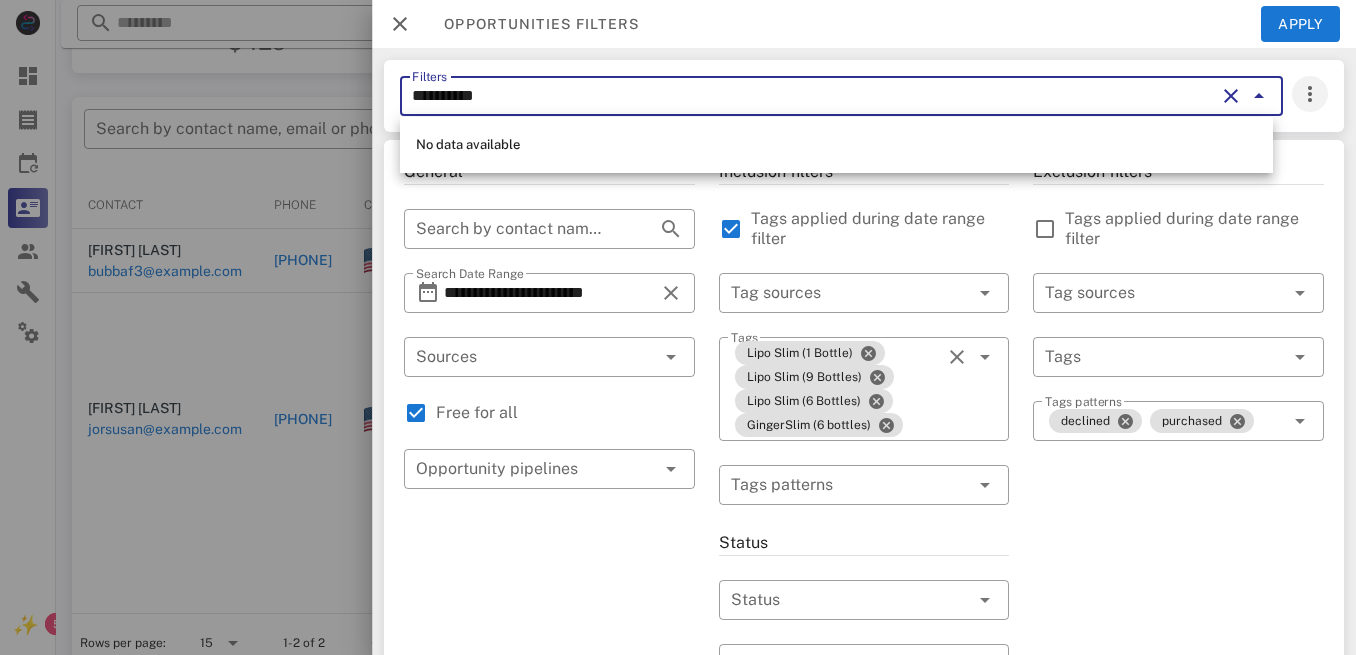 type on "**********" 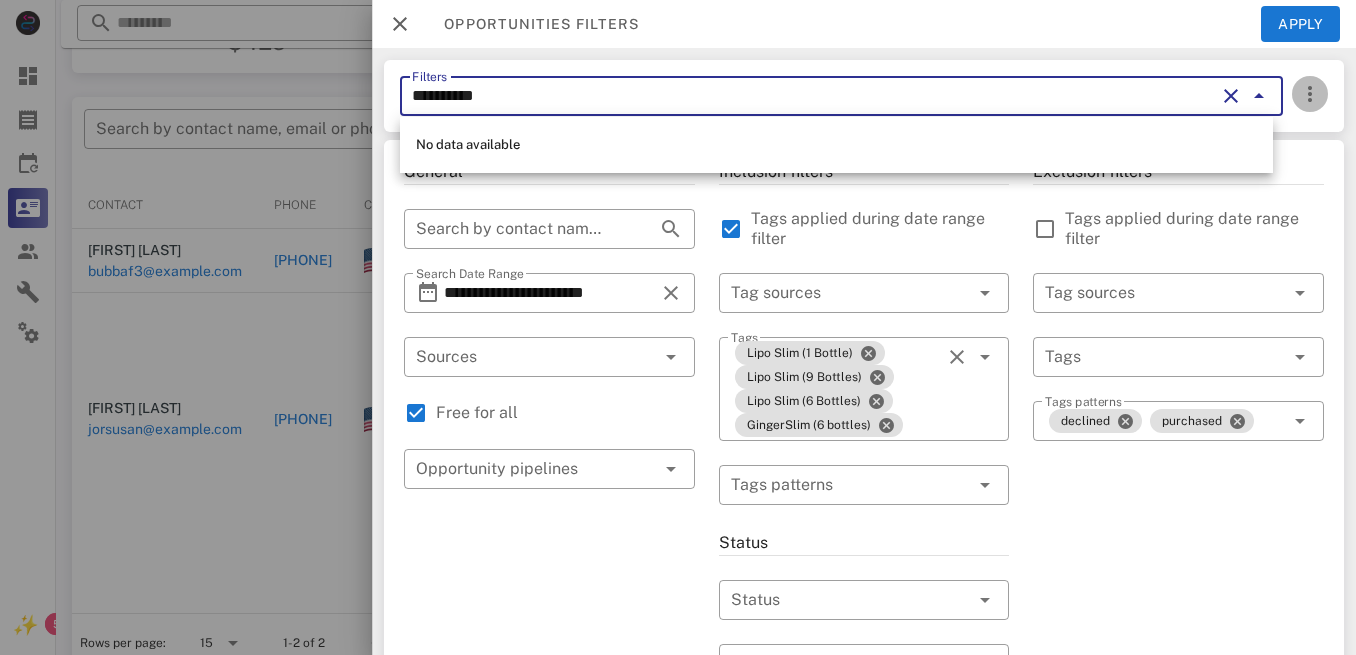 click at bounding box center (1310, 94) 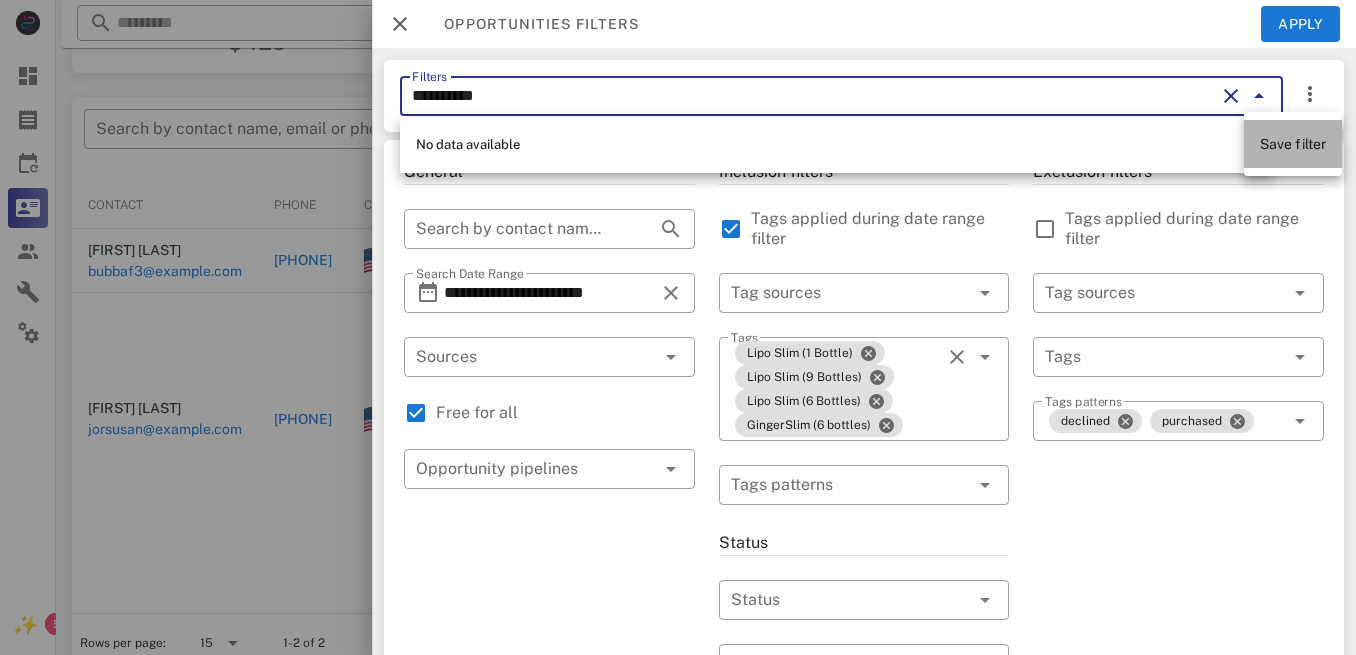 click on "Save filter" at bounding box center [1293, 144] 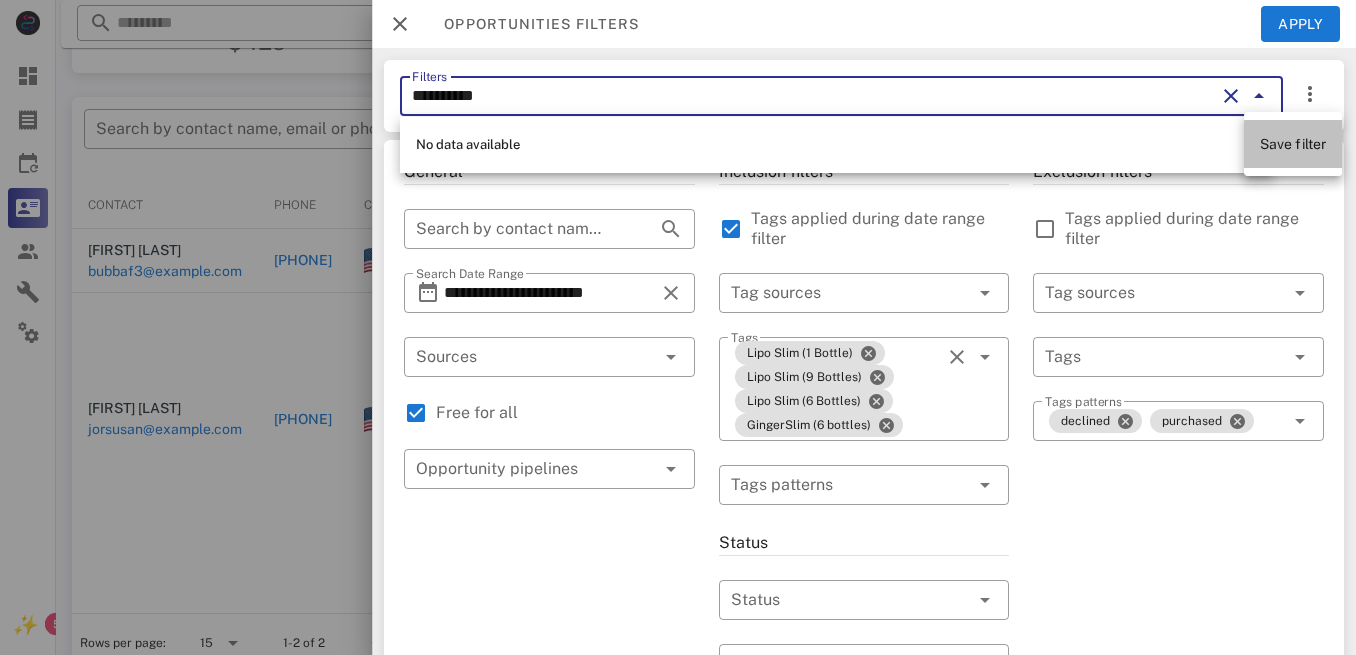 type 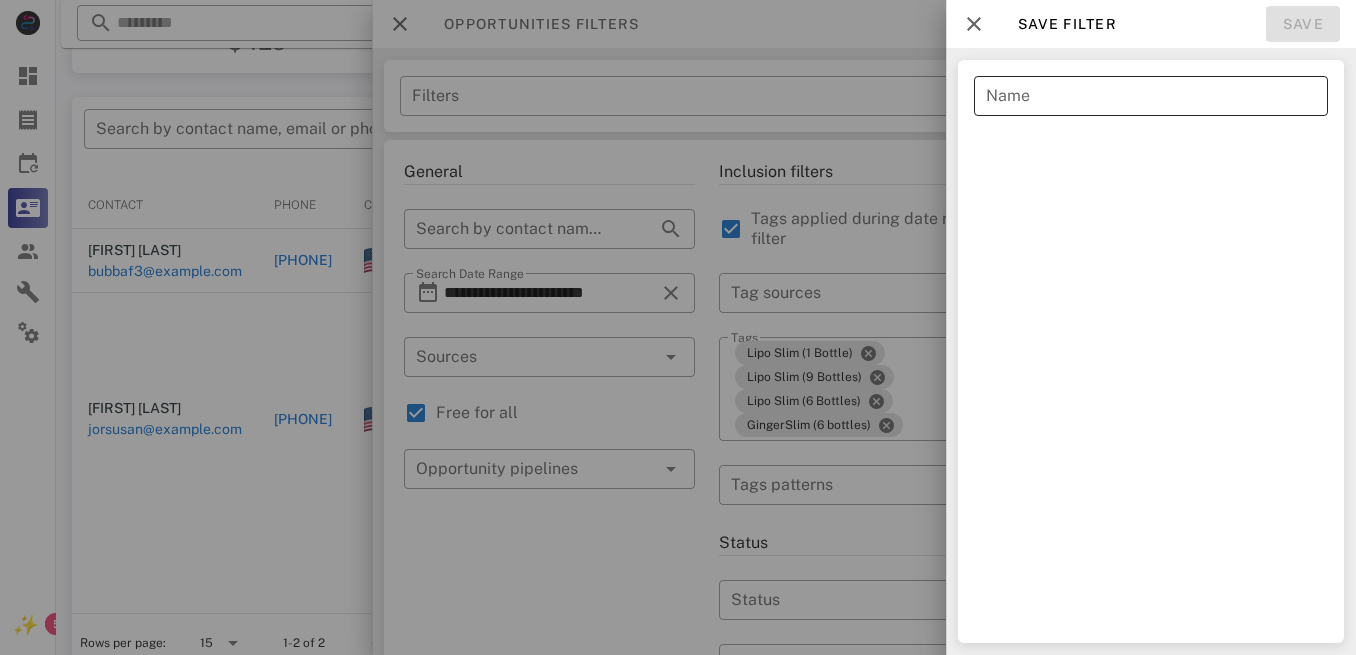 click on "Name" at bounding box center (1151, 96) 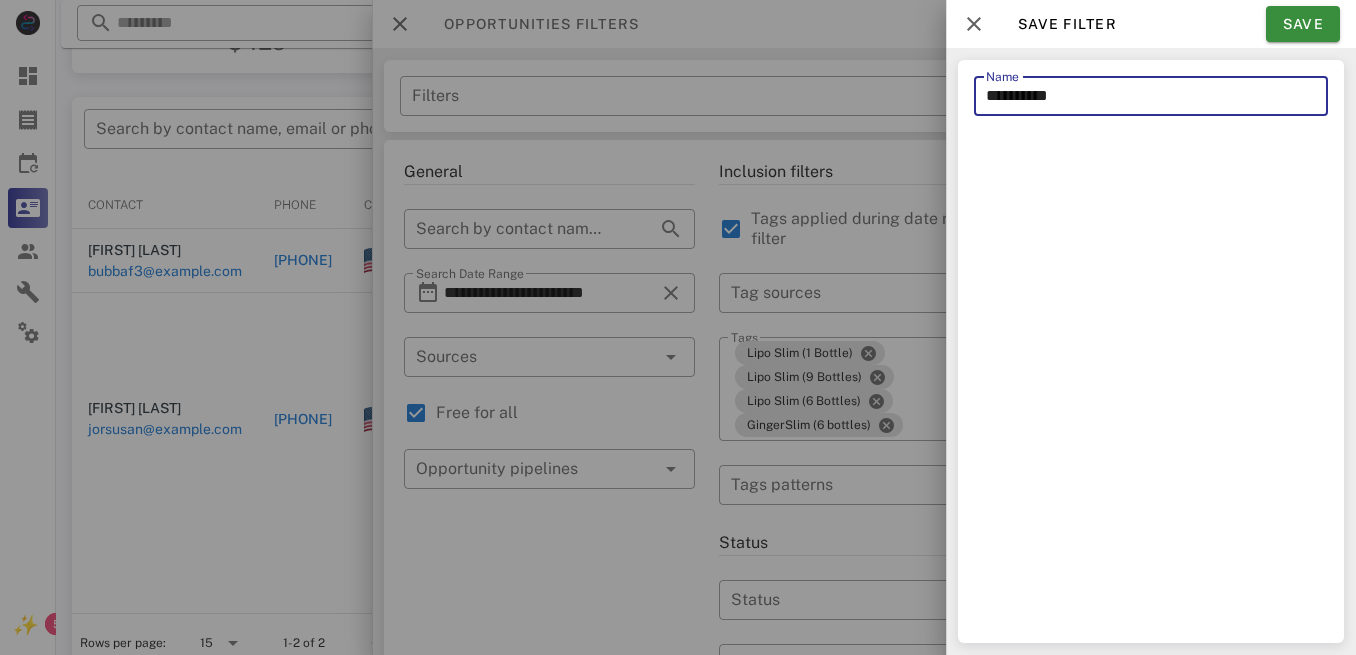 type on "**********" 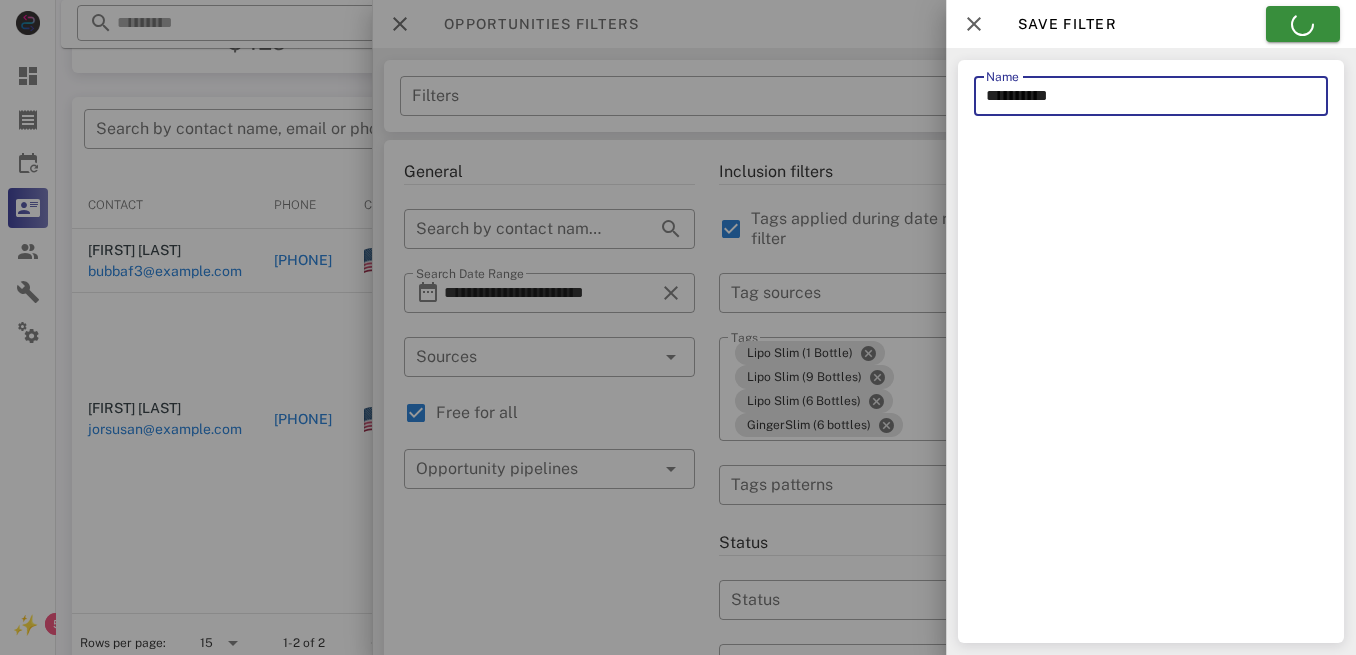 type on "**********" 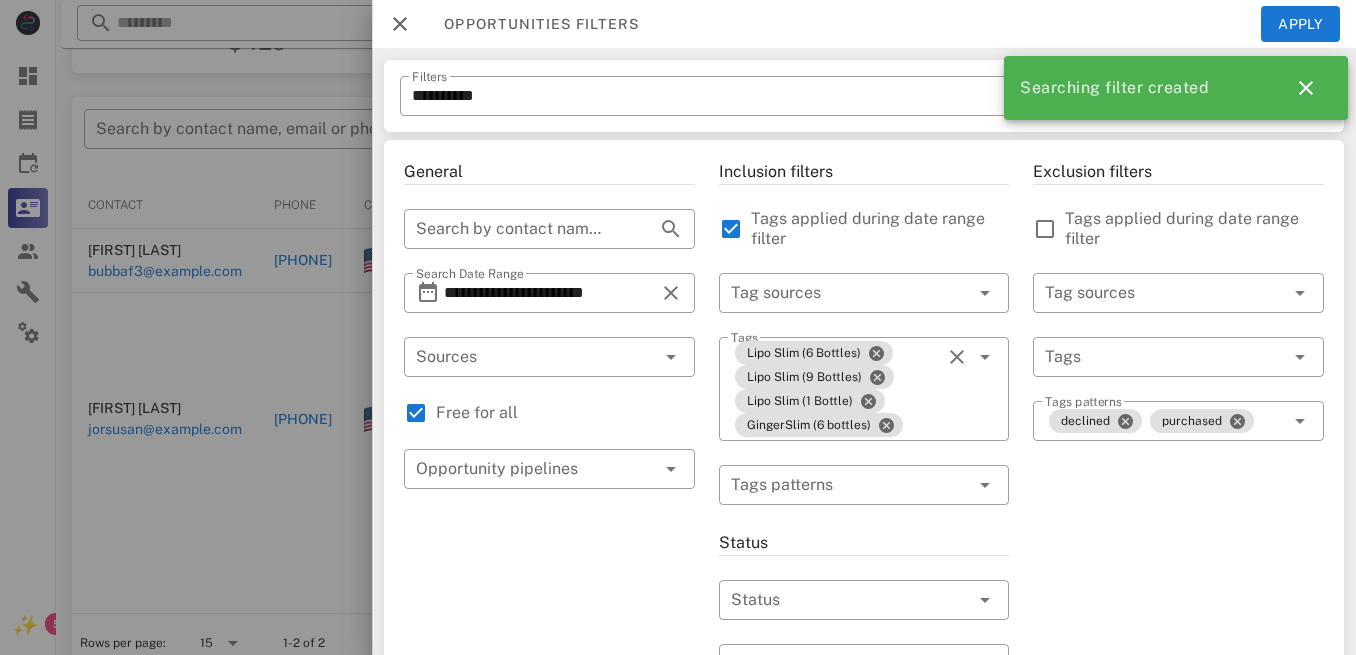 click on "**********" at bounding box center [864, 96] 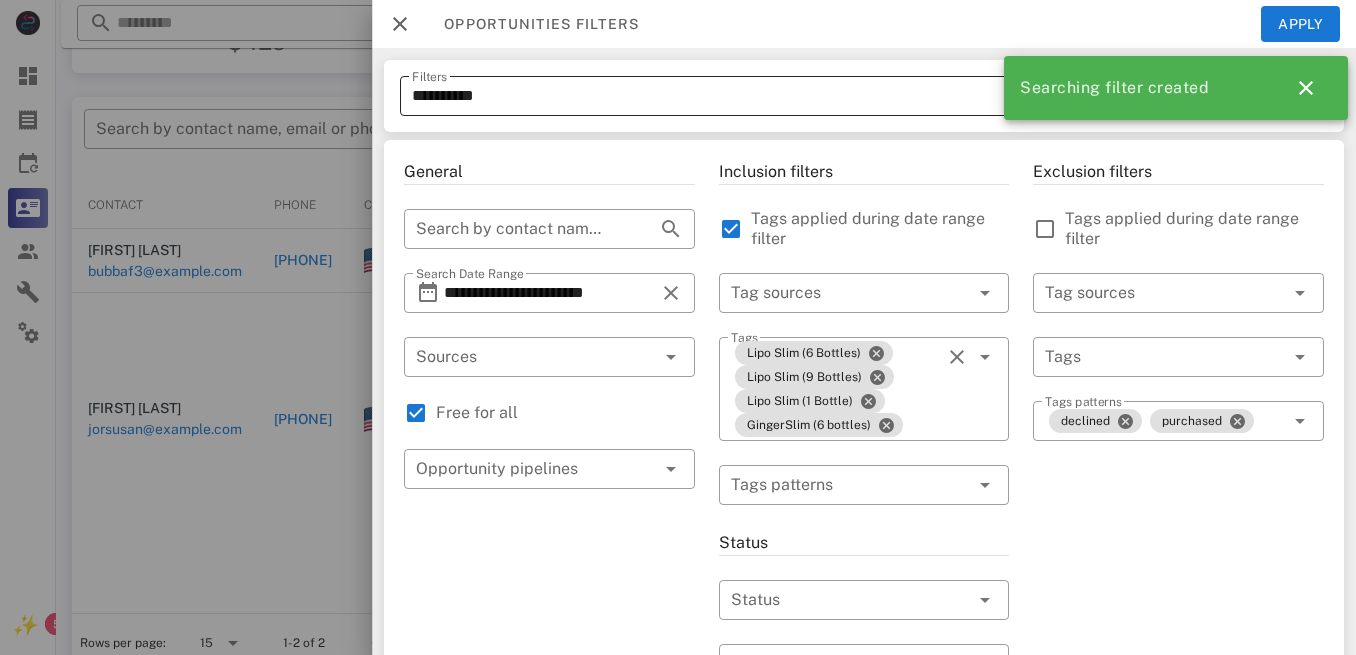 click on "**********" at bounding box center [813, 96] 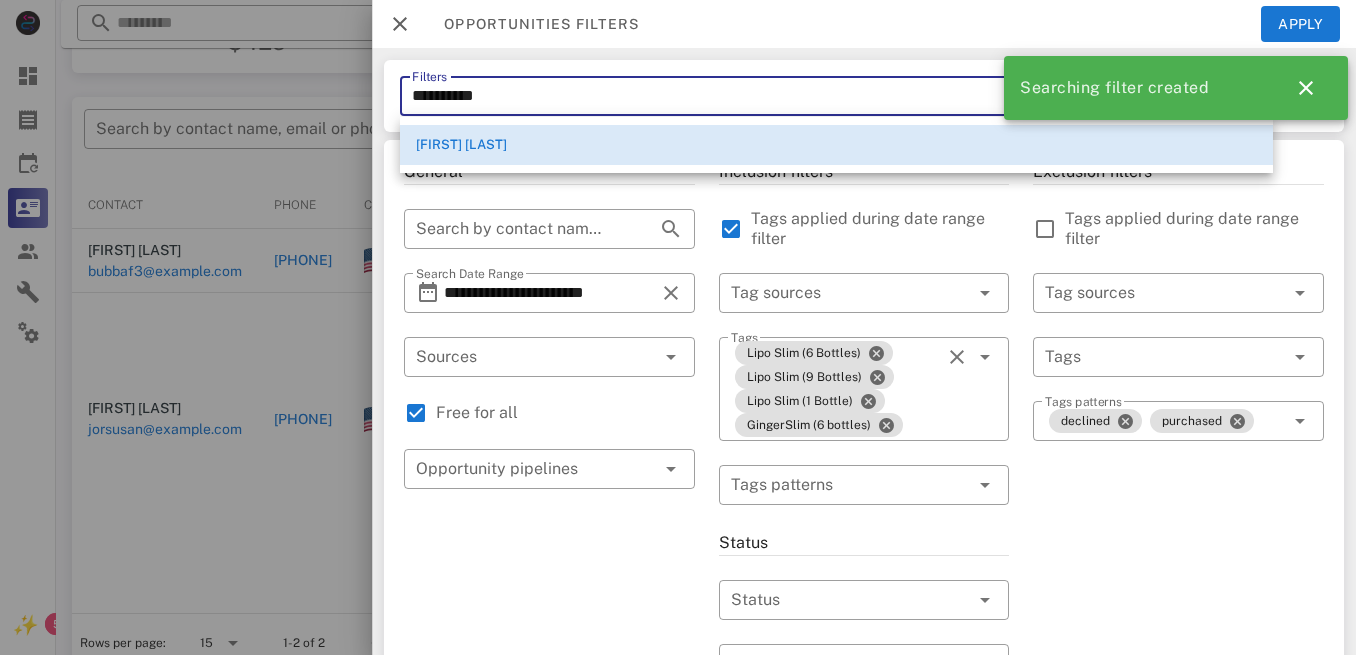 click on "**********" at bounding box center (813, 96) 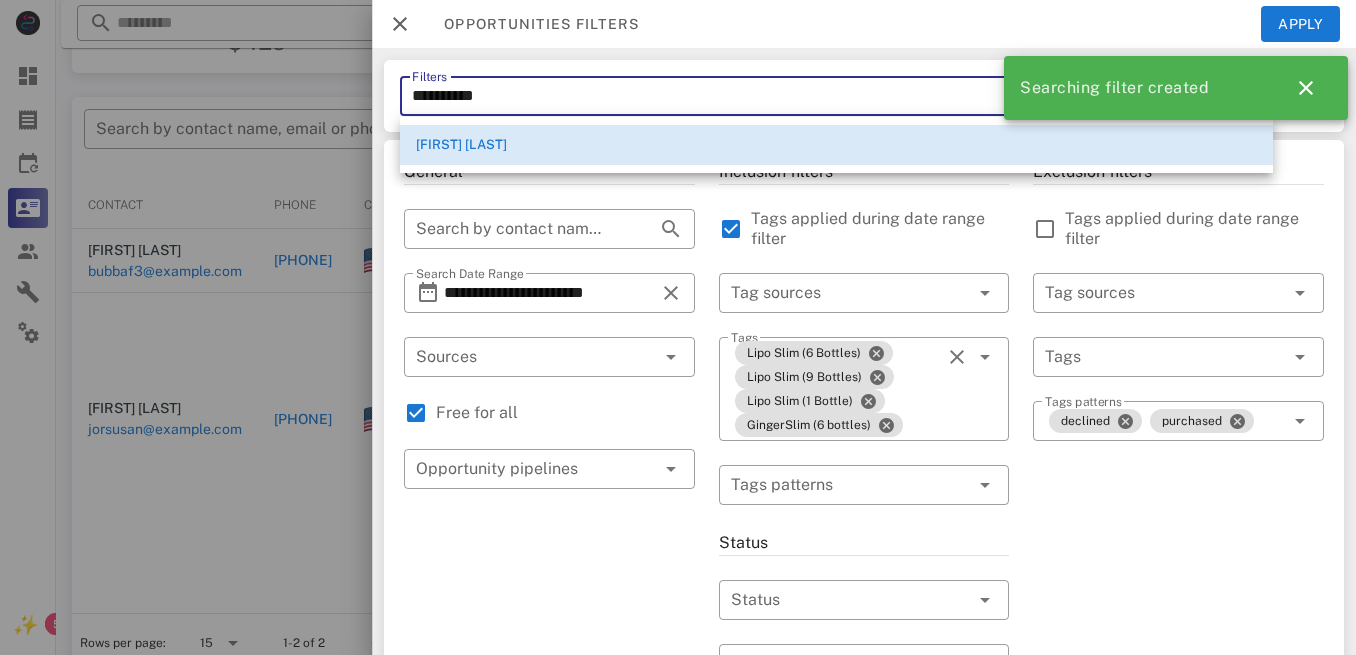 click on "Inclusion filters Tags applied during date range filter ​ Tag sources ​ Tags Lipo Slim (6 Bottles) Lipo Slim (9 Bottles) Lipo Slim (1 Bottle) GingerSlim (6 bottles) ​ Tags patterns Status ​ Status ​ Substatus Location ​ Country ​ States ​ Zip code Activation ​ Min Activations ​ Max Activations Order value ​ Min Value ​ Max Value Include leads Include customers Include cooldown" at bounding box center [864, 749] 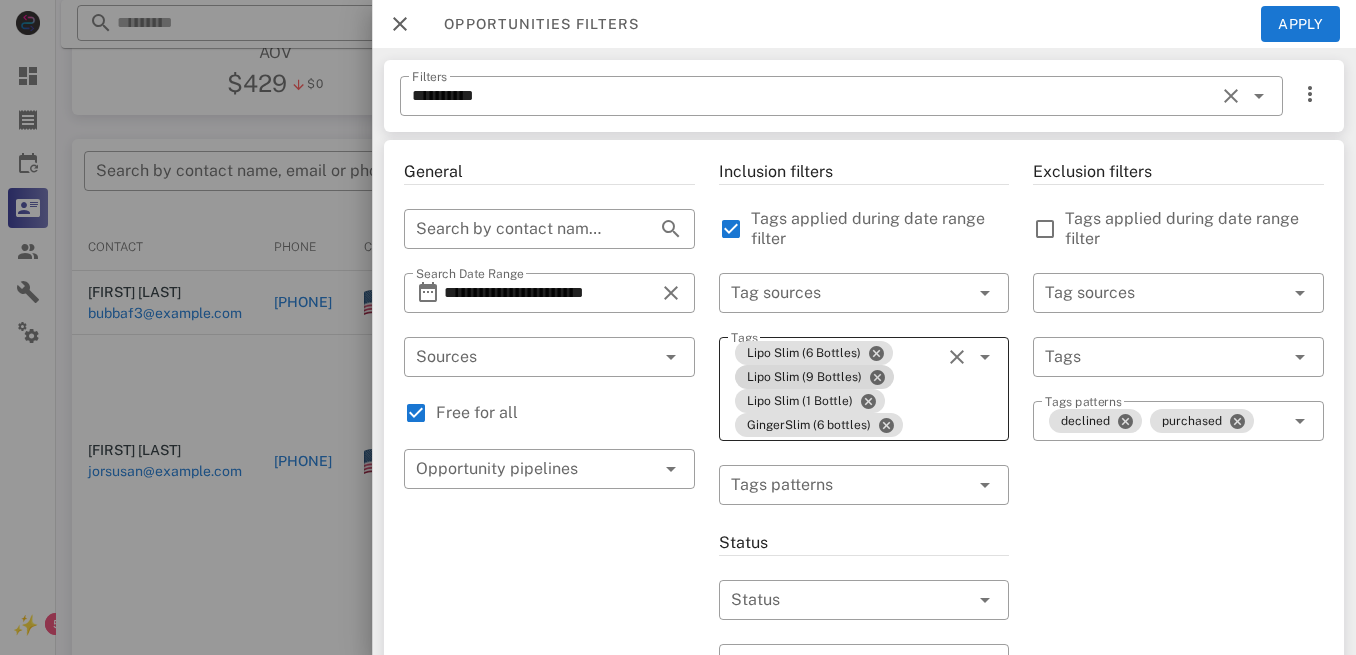 scroll, scrollTop: 307, scrollLeft: 0, axis: vertical 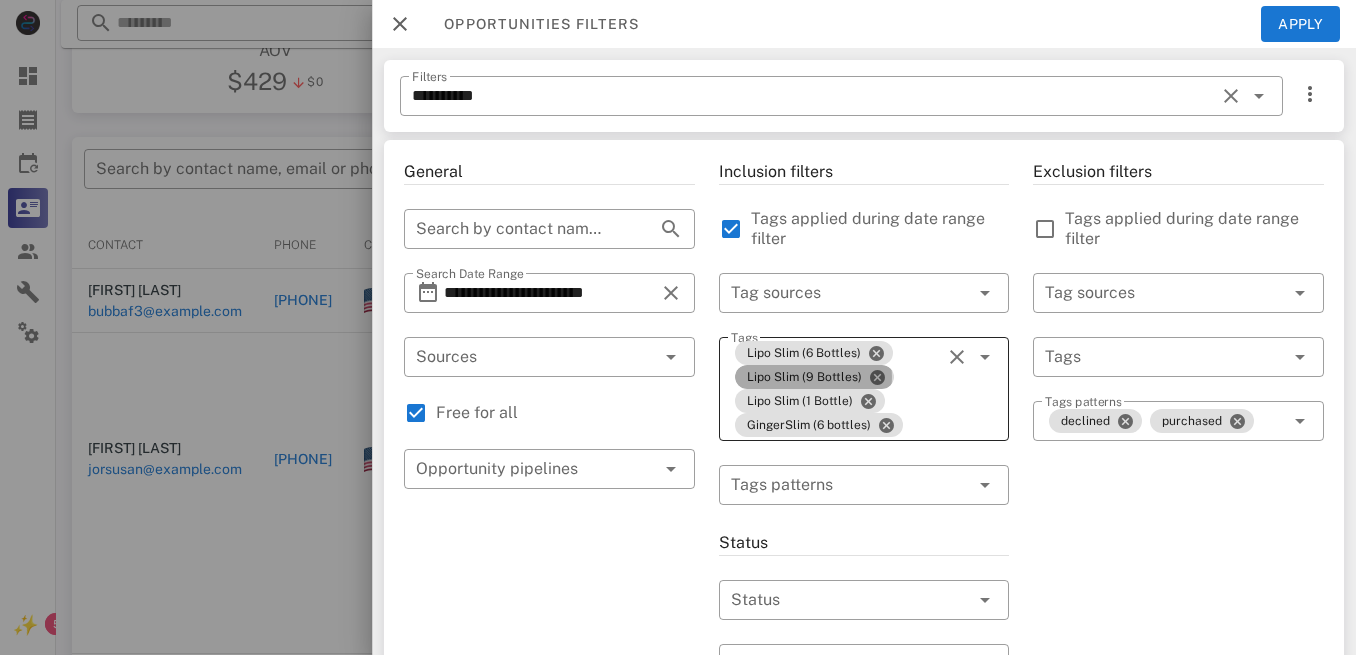 click on "Lipo Slim (9 Bottles)" at bounding box center (814, 377) 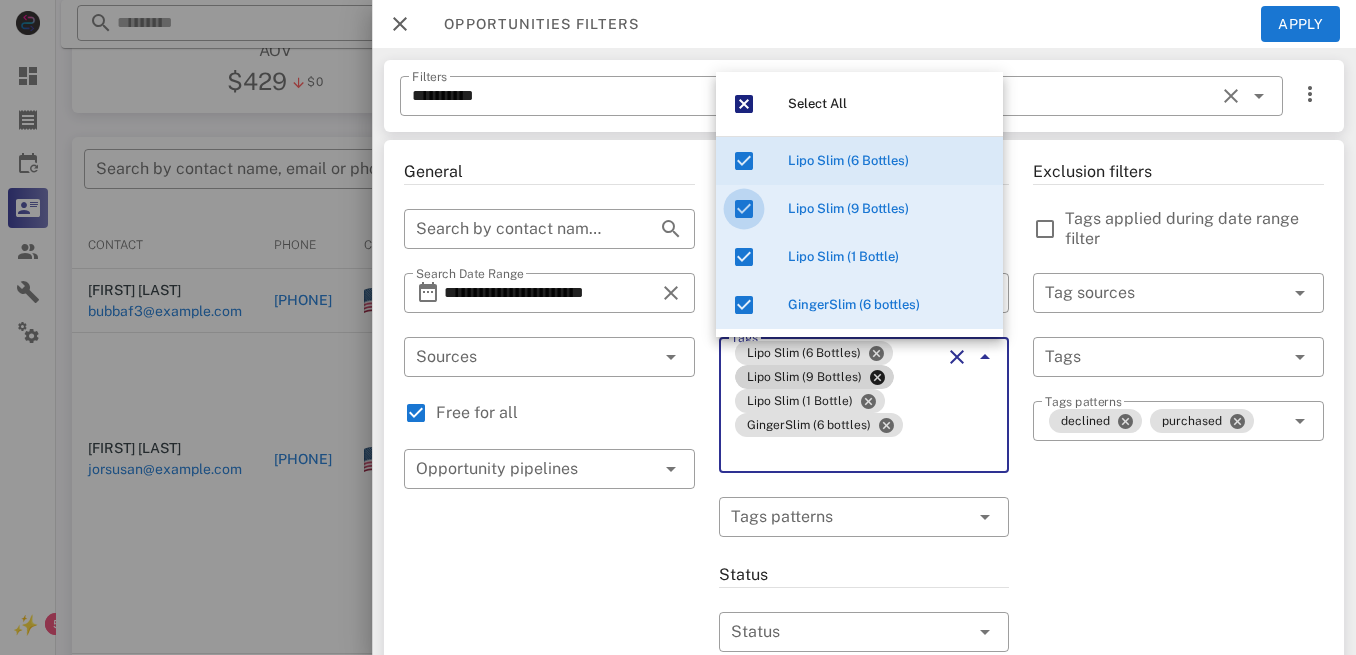 click at bounding box center [744, 209] 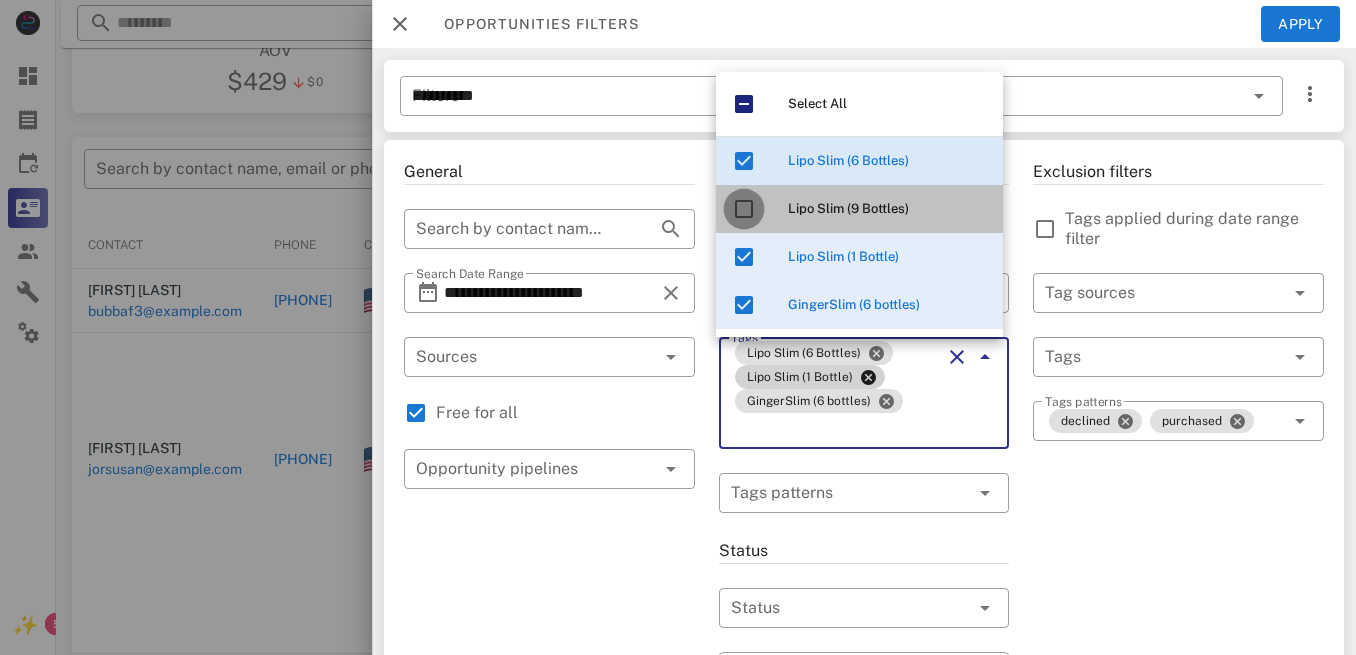 type 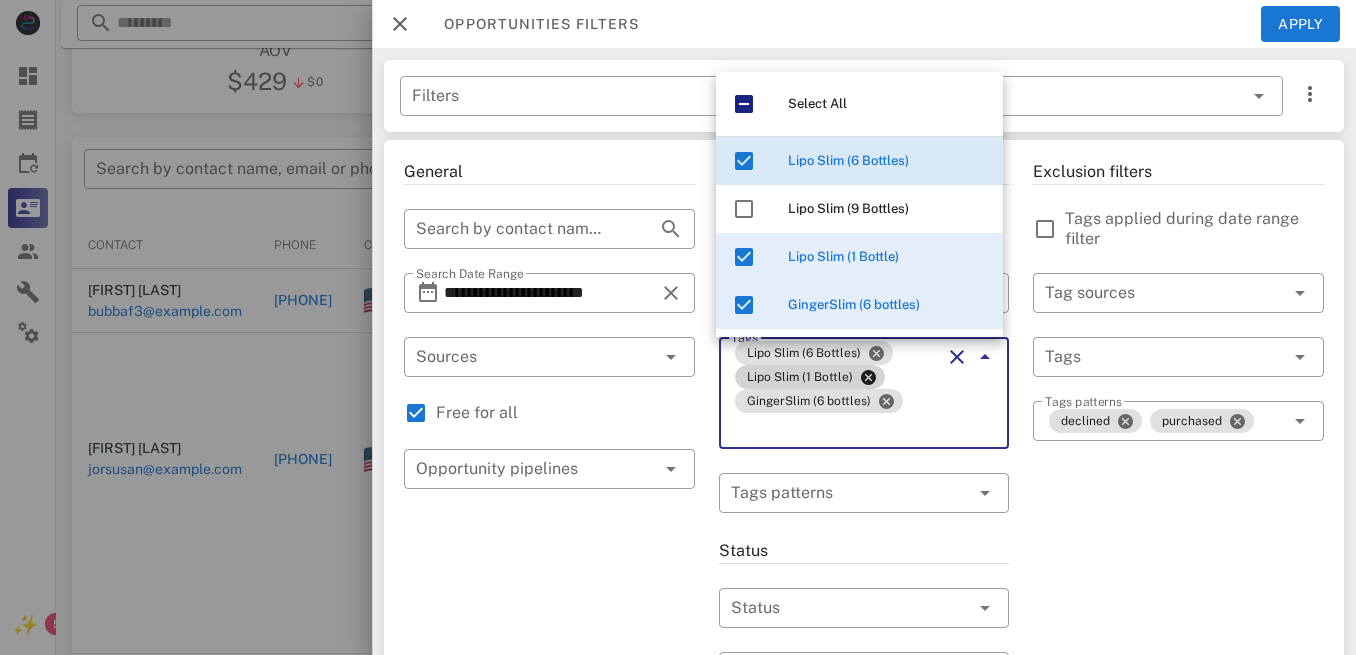 click on "Tags" at bounding box center (836, 429) 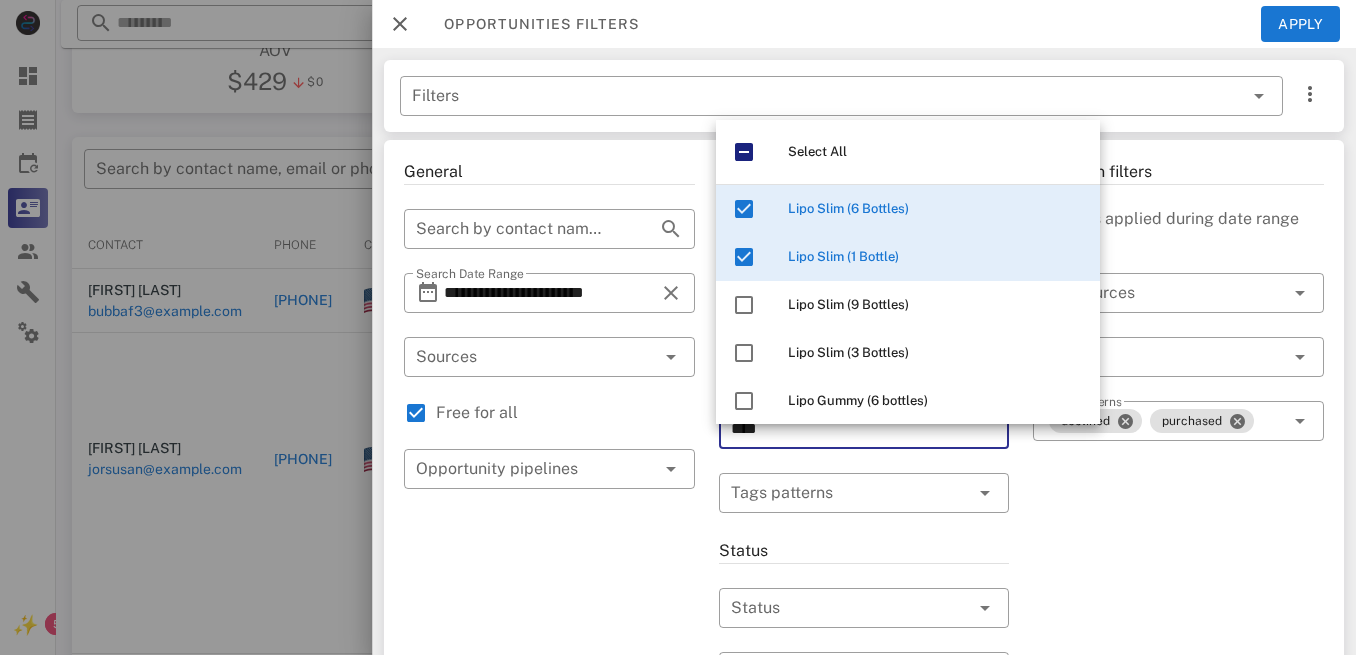 scroll, scrollTop: 27, scrollLeft: 0, axis: vertical 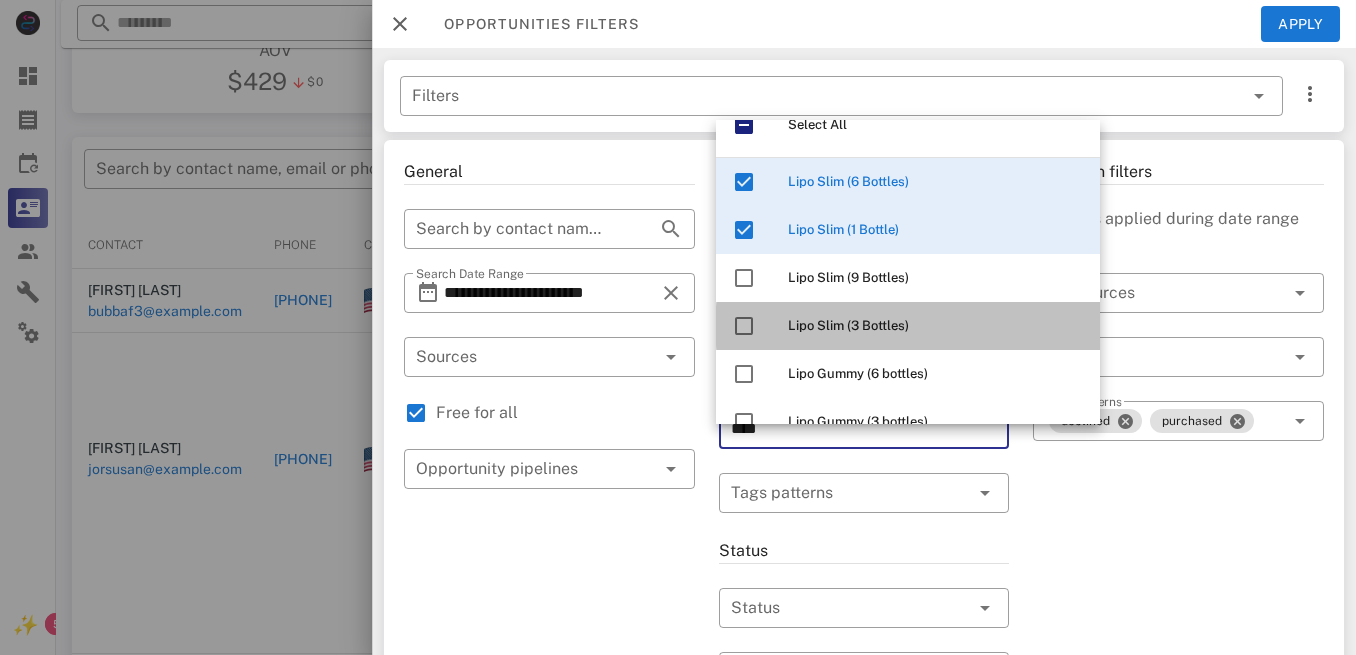 click on "Lipo Slim (3 Bottles)" at bounding box center [848, 325] 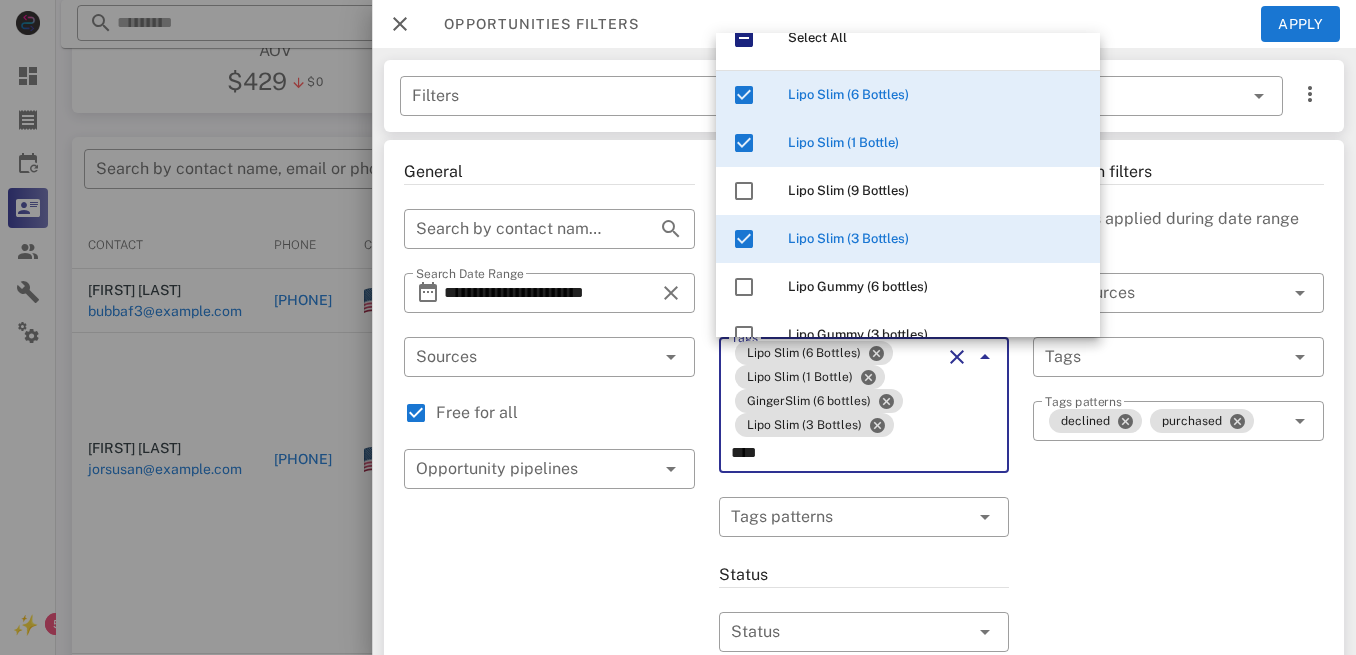 type on "****" 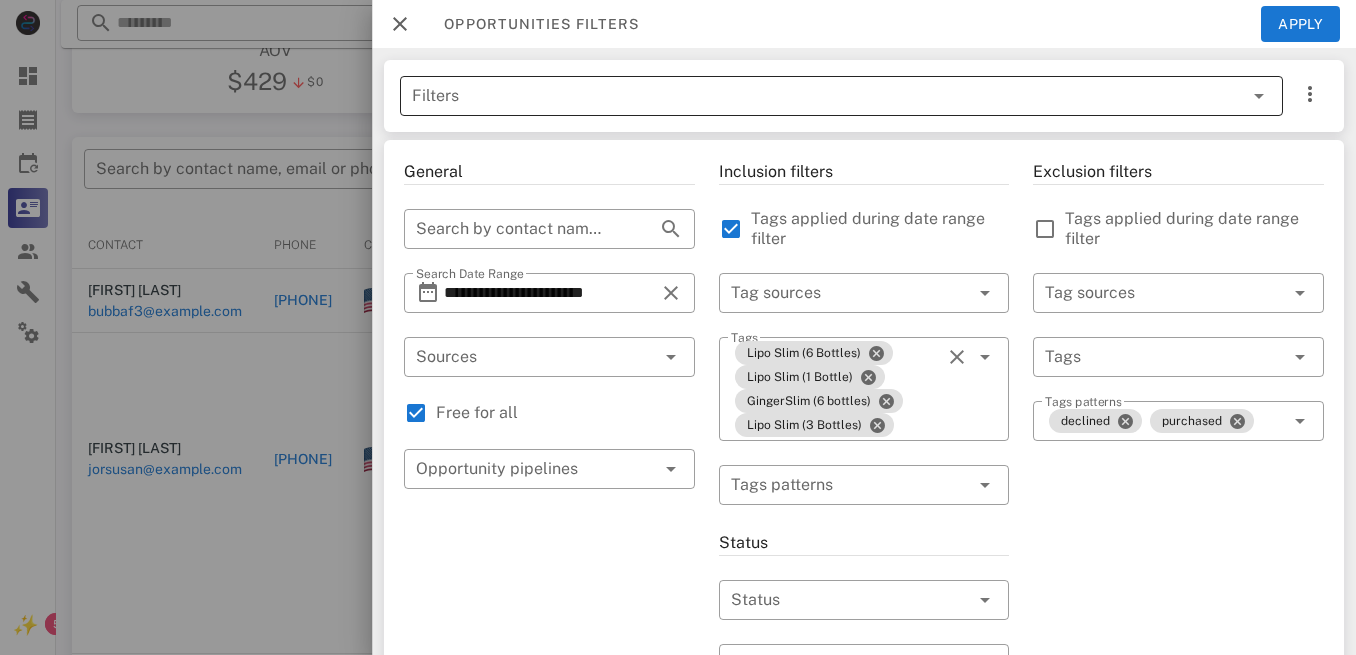 click at bounding box center (1259, 96) 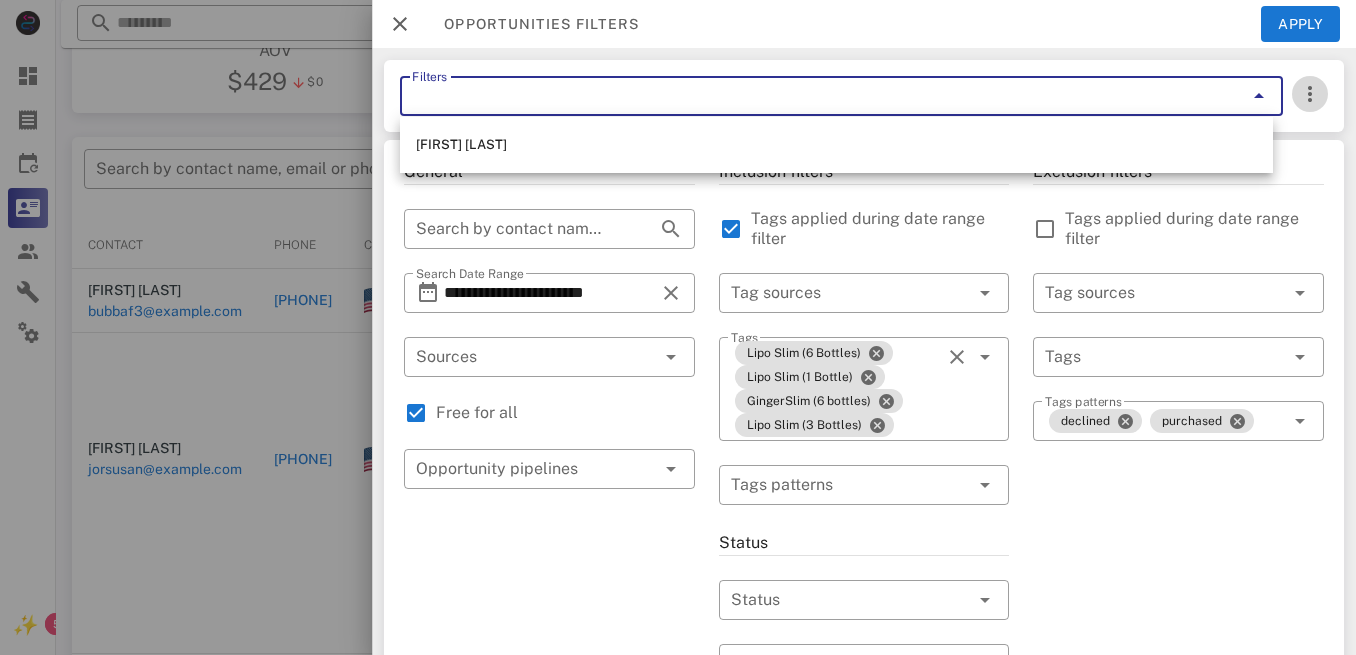 click at bounding box center (1310, 94) 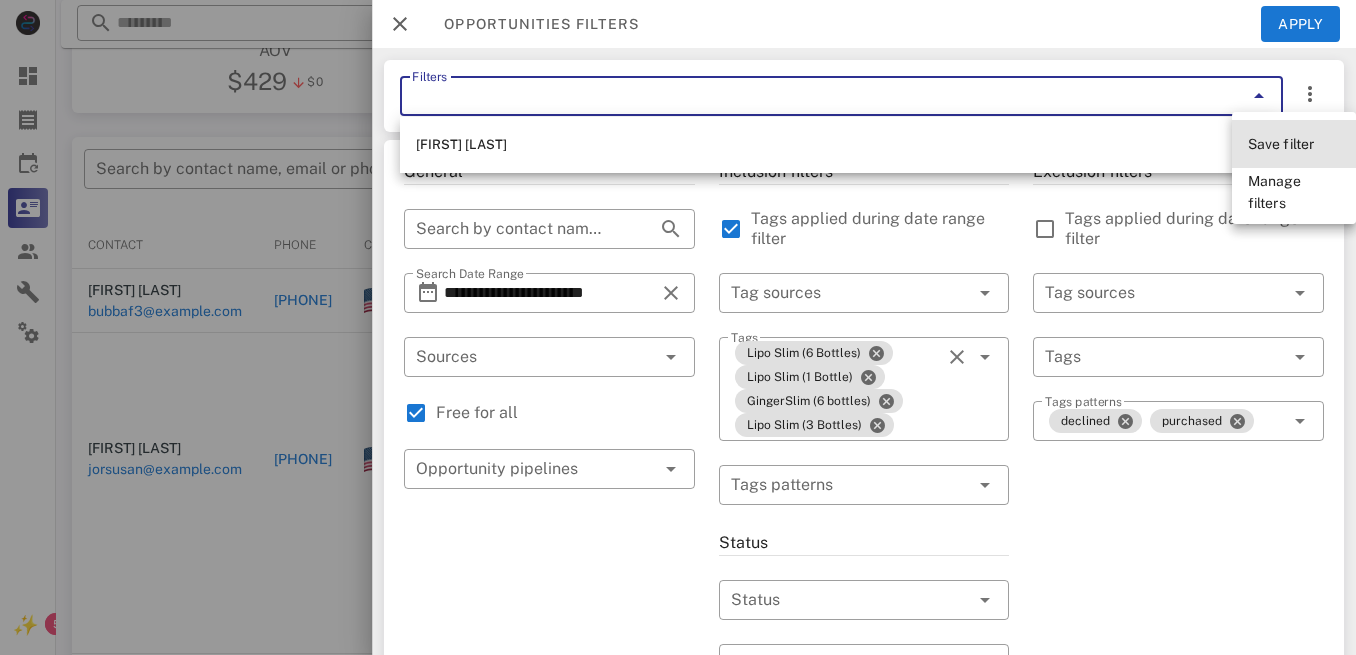 click on "Save filter" at bounding box center (1281, 144) 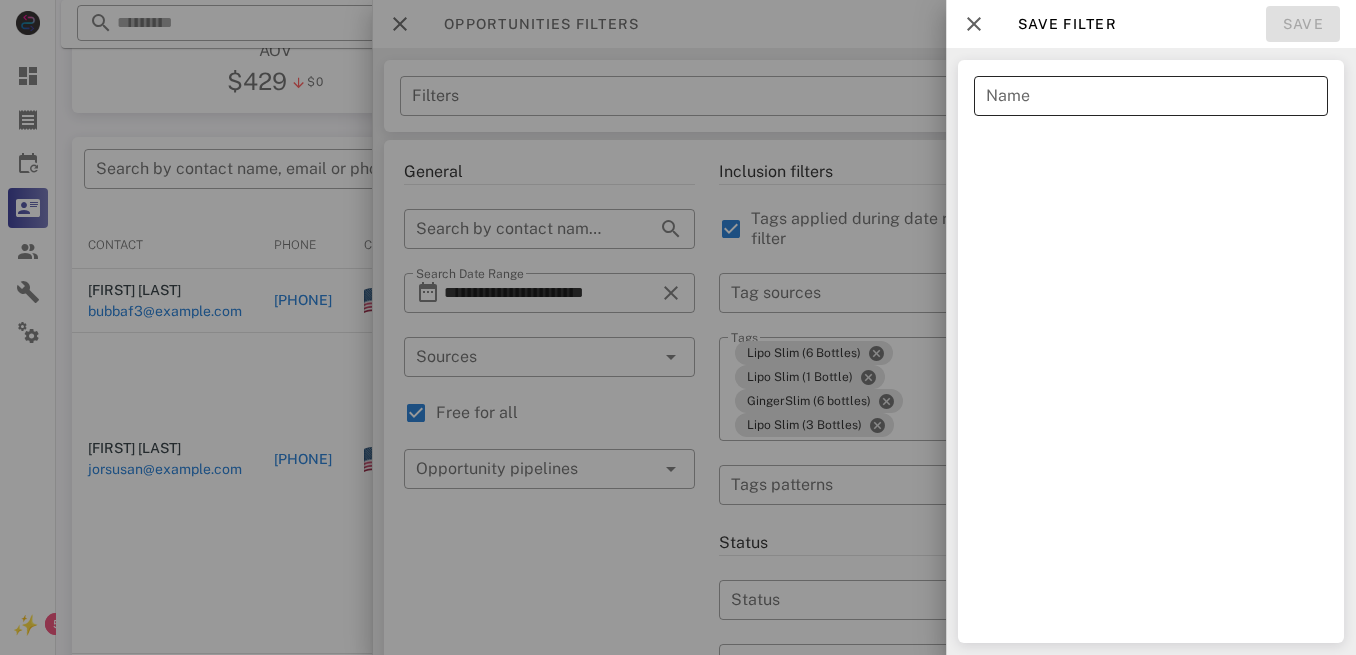 click on "Name" at bounding box center [1151, 96] 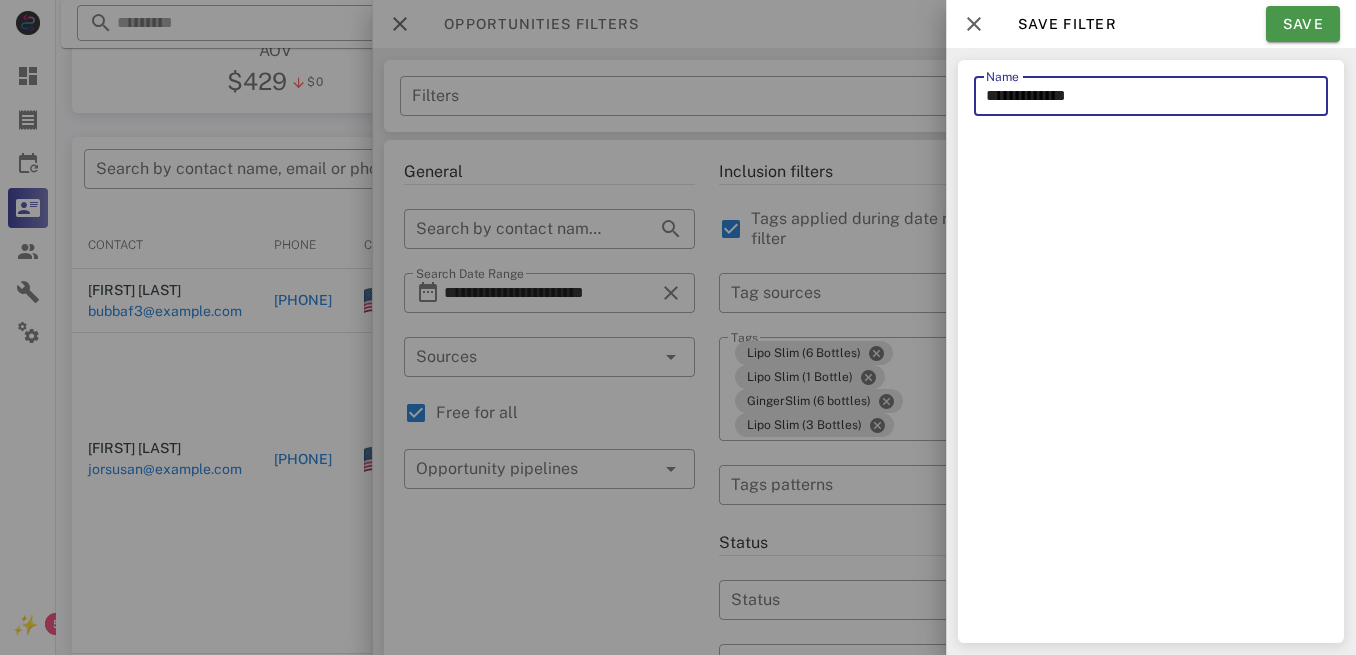type on "**********" 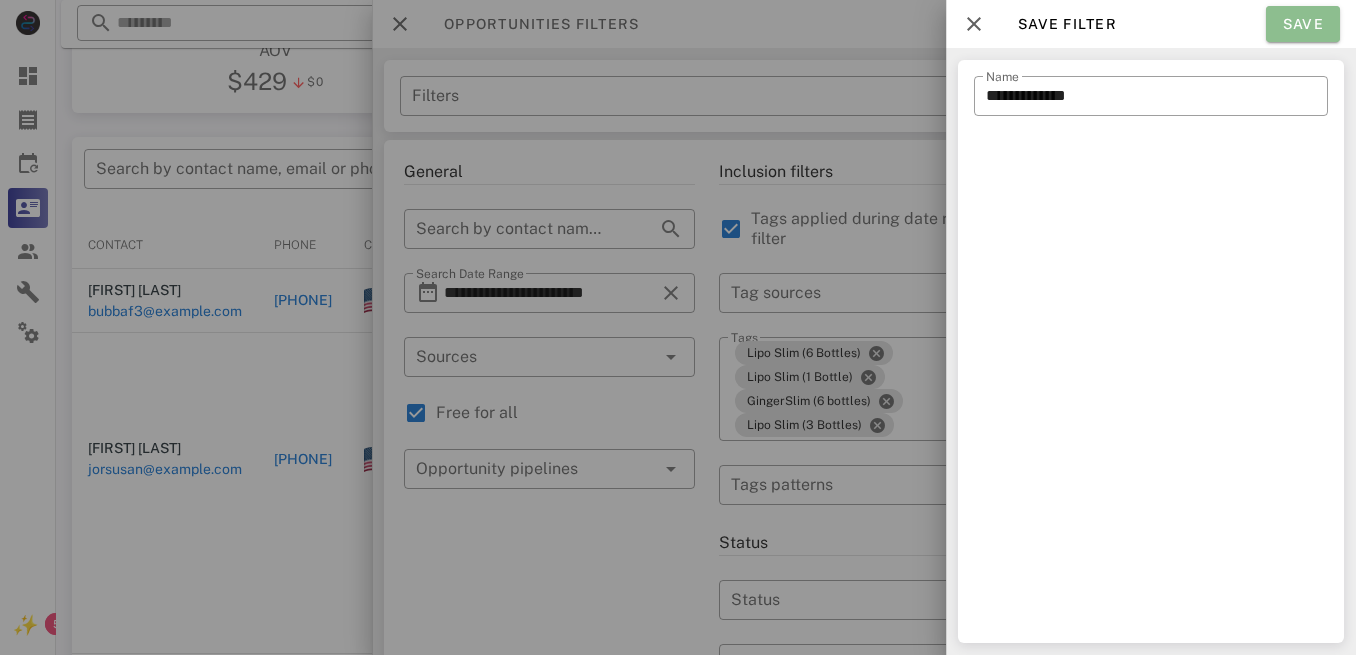 click on "Save" at bounding box center [1303, 24] 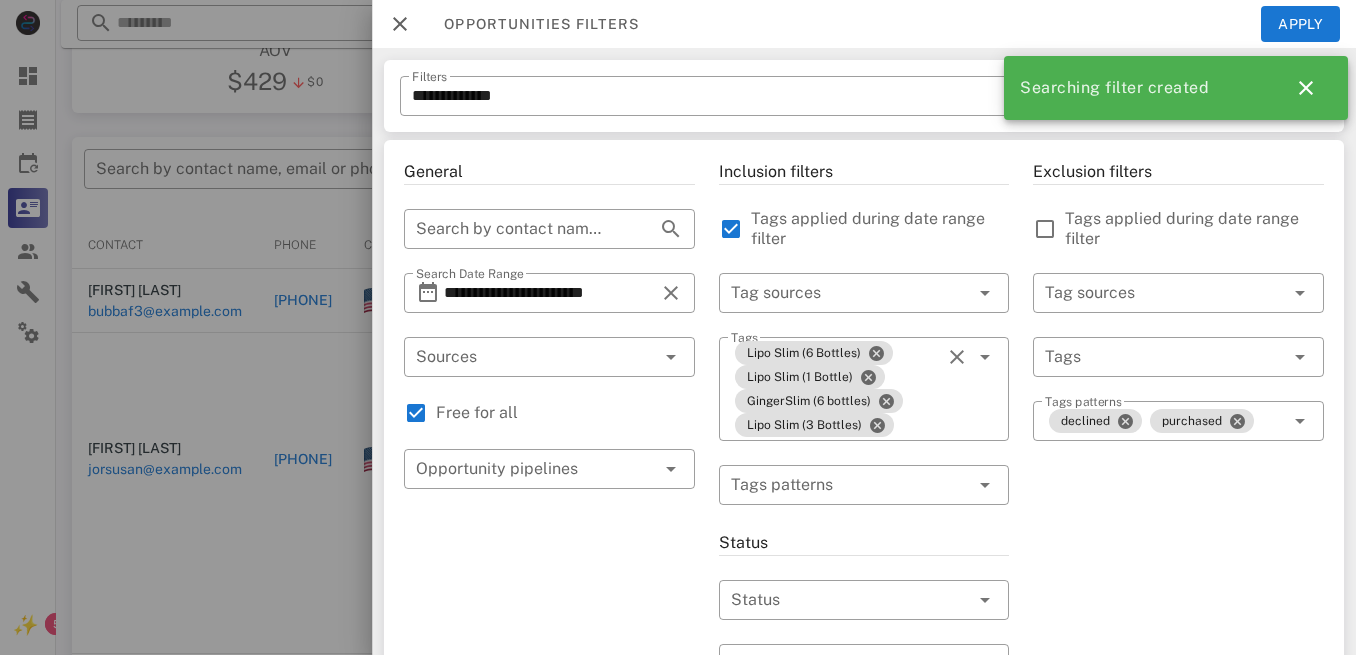 click on "**********" at bounding box center (864, 96) 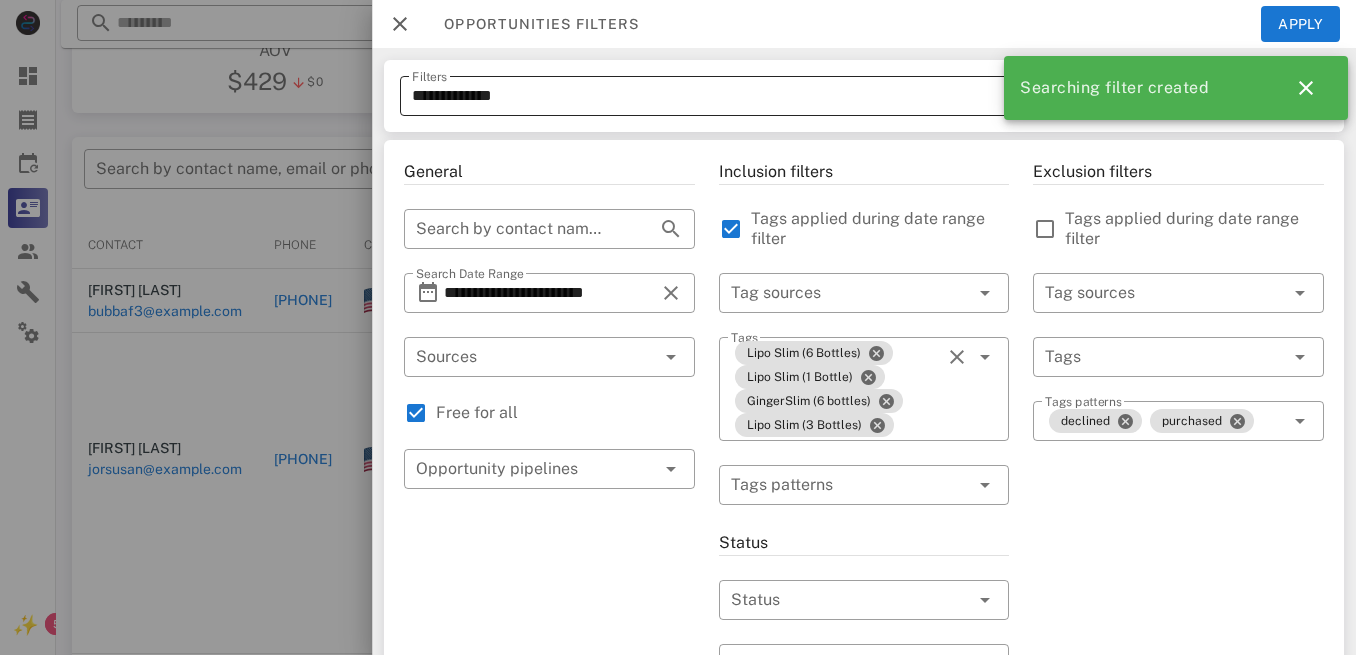 click on "**********" at bounding box center (813, 96) 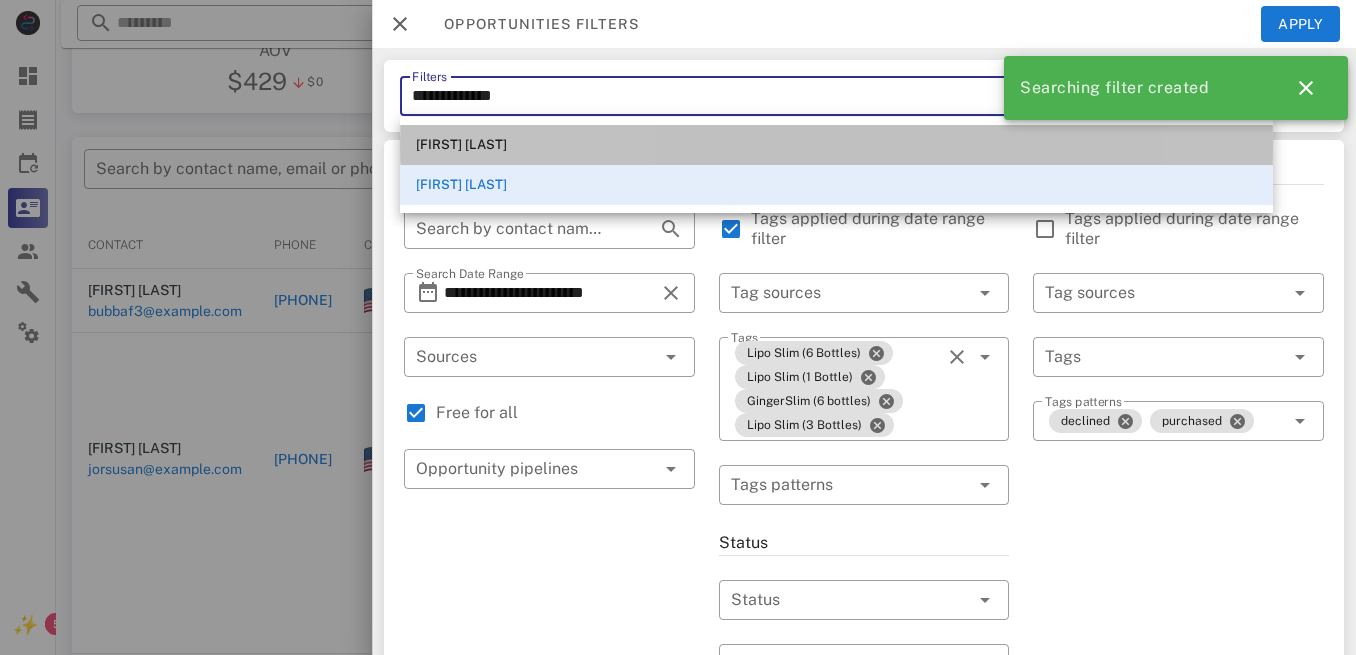 click on "[FIRST] [LAST]" at bounding box center (836, 145) 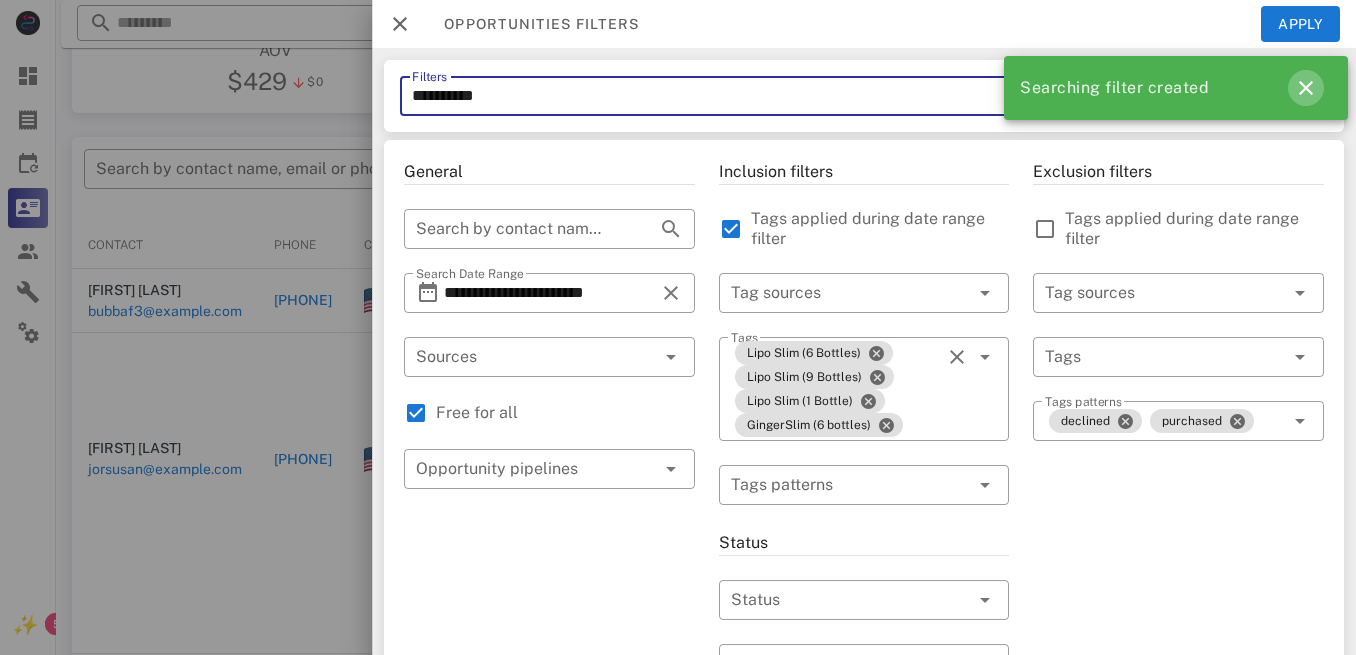 click at bounding box center [1306, 88] 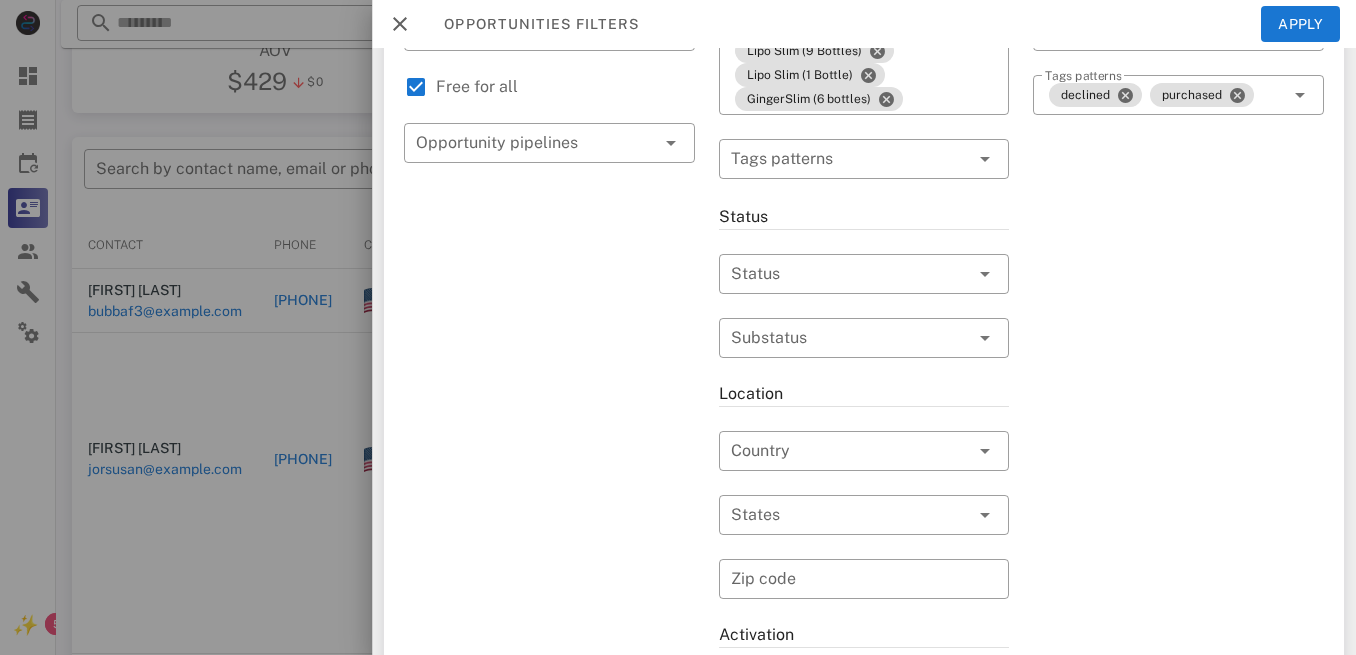 scroll, scrollTop: 340, scrollLeft: 0, axis: vertical 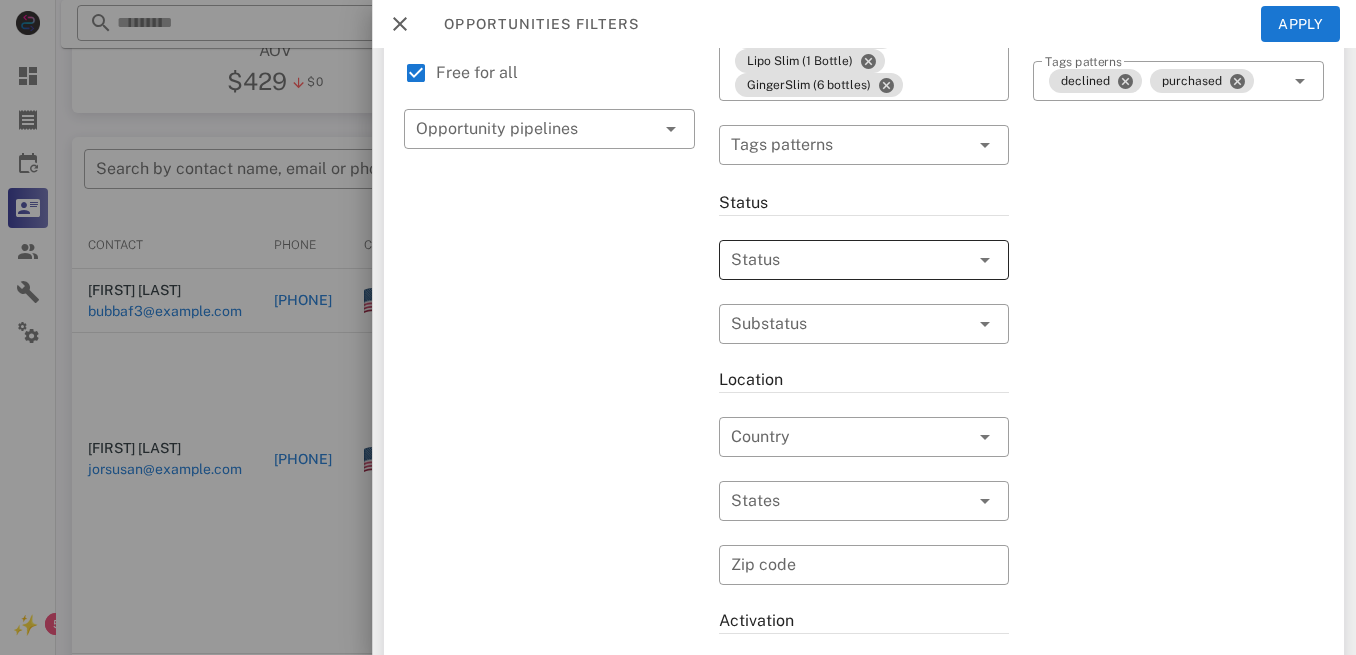click at bounding box center (836, 260) 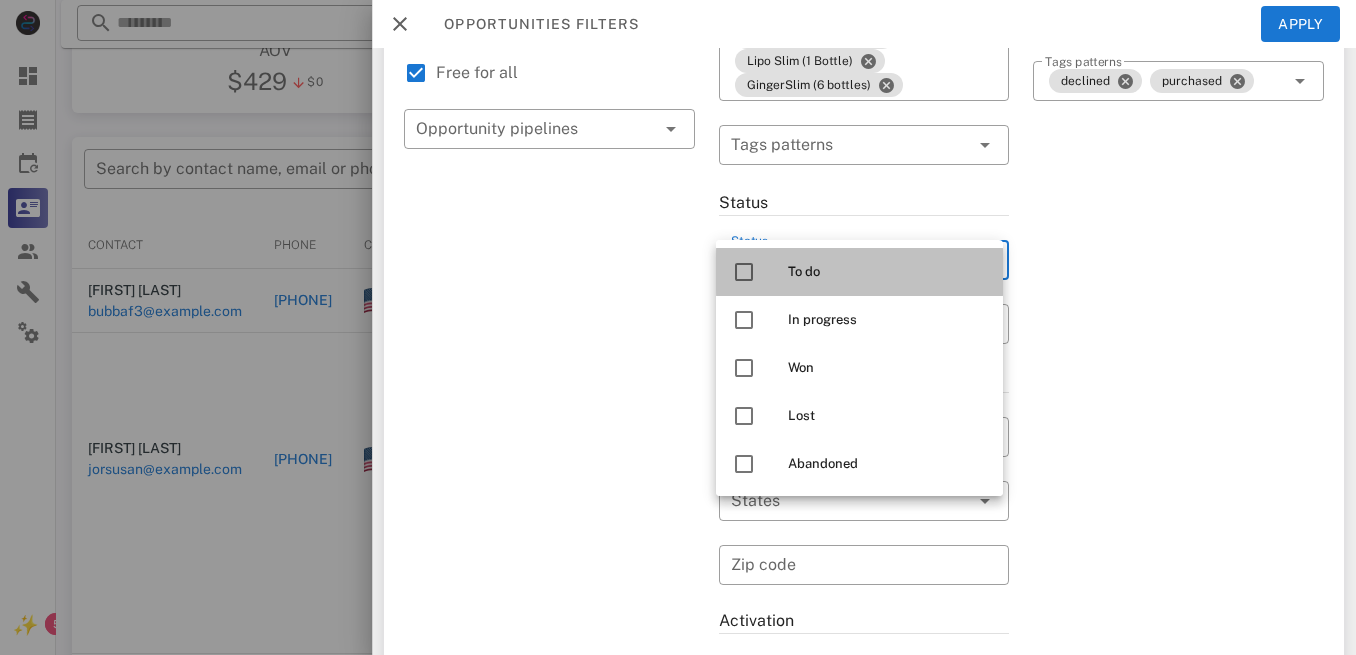 click at bounding box center (744, 272) 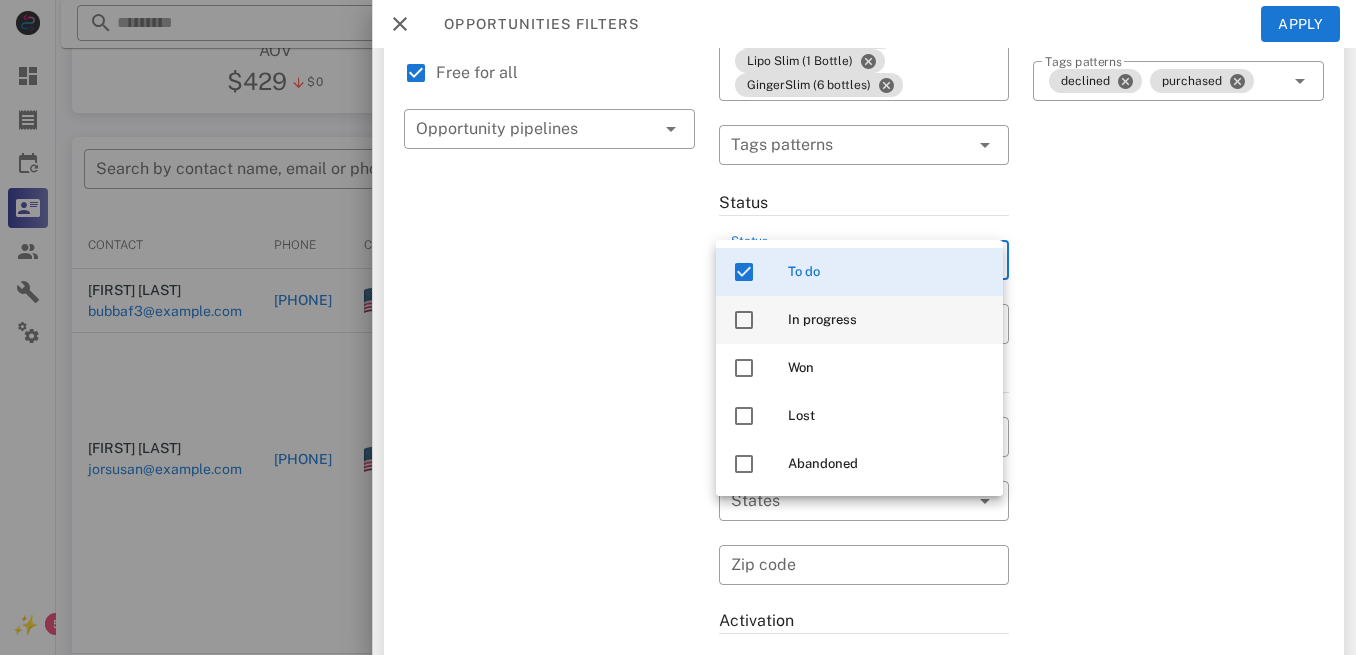 click at bounding box center [744, 320] 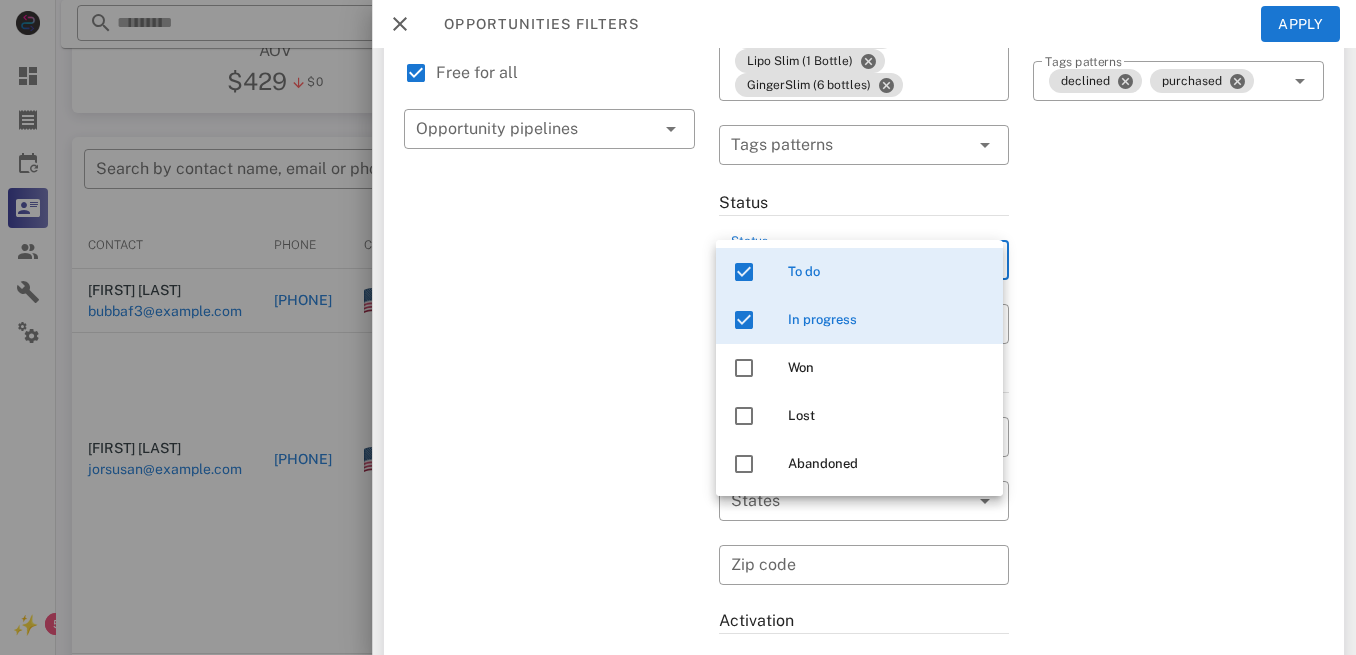 click on "Exclusion filters Tags applied during date range filter ​ Tag sources ​ Tags ​ Tags patterns declined purchased" at bounding box center [1178, 409] 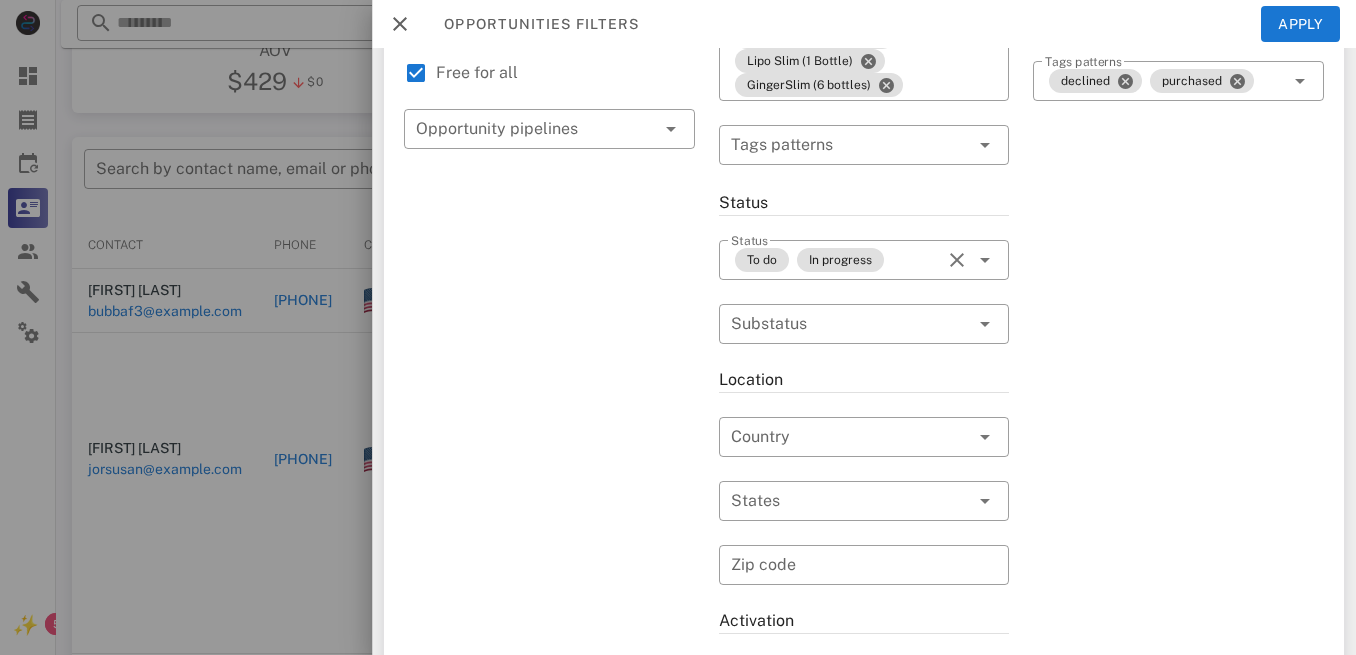 scroll, scrollTop: 0, scrollLeft: 0, axis: both 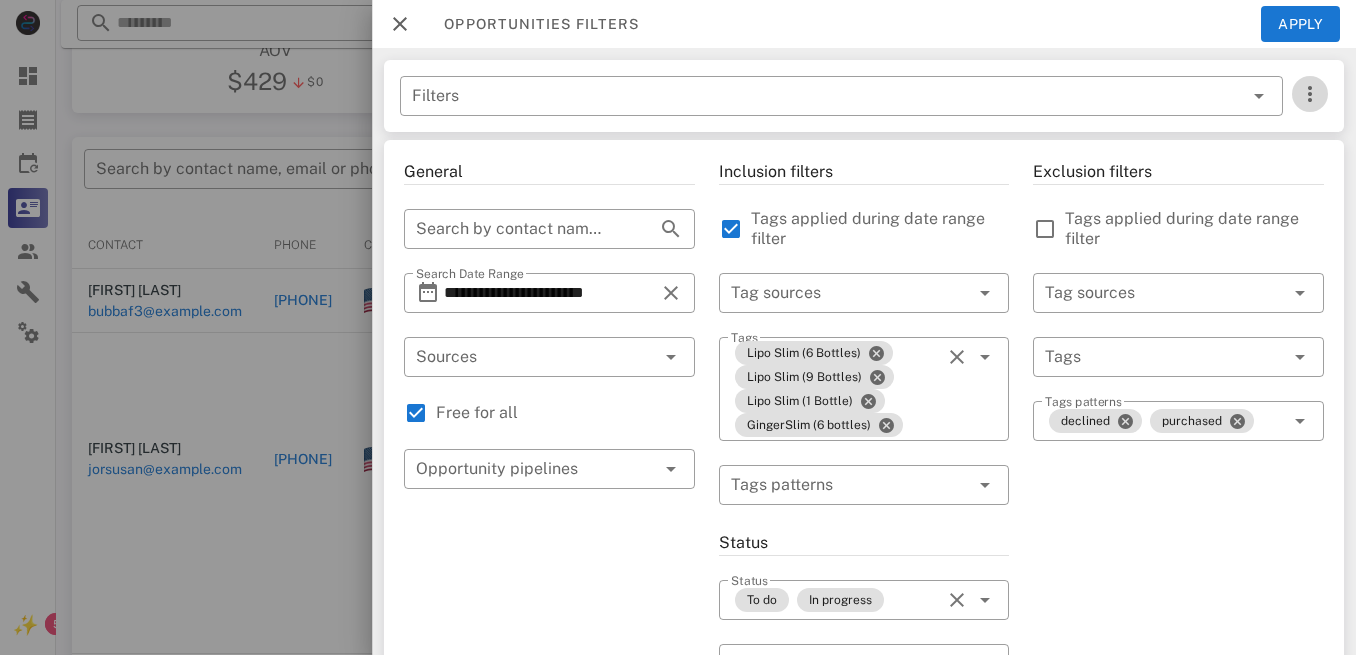 click at bounding box center [1310, 94] 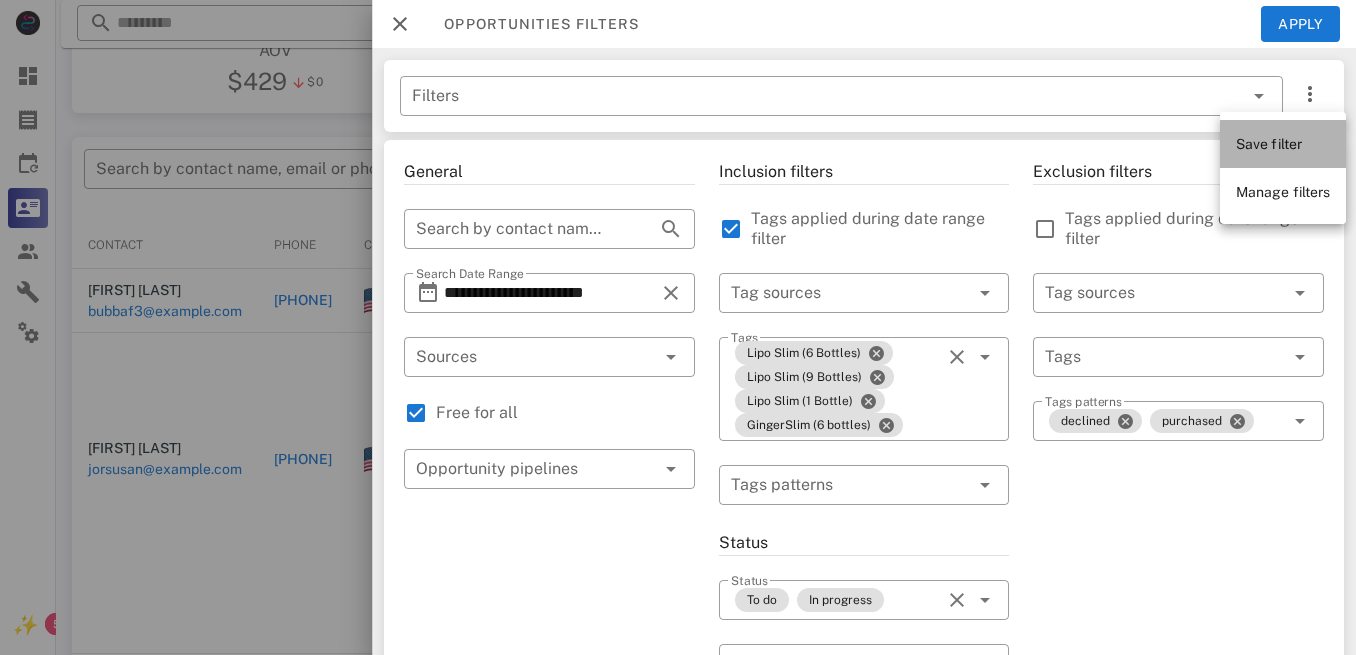 click on "Save filter" at bounding box center (1269, 144) 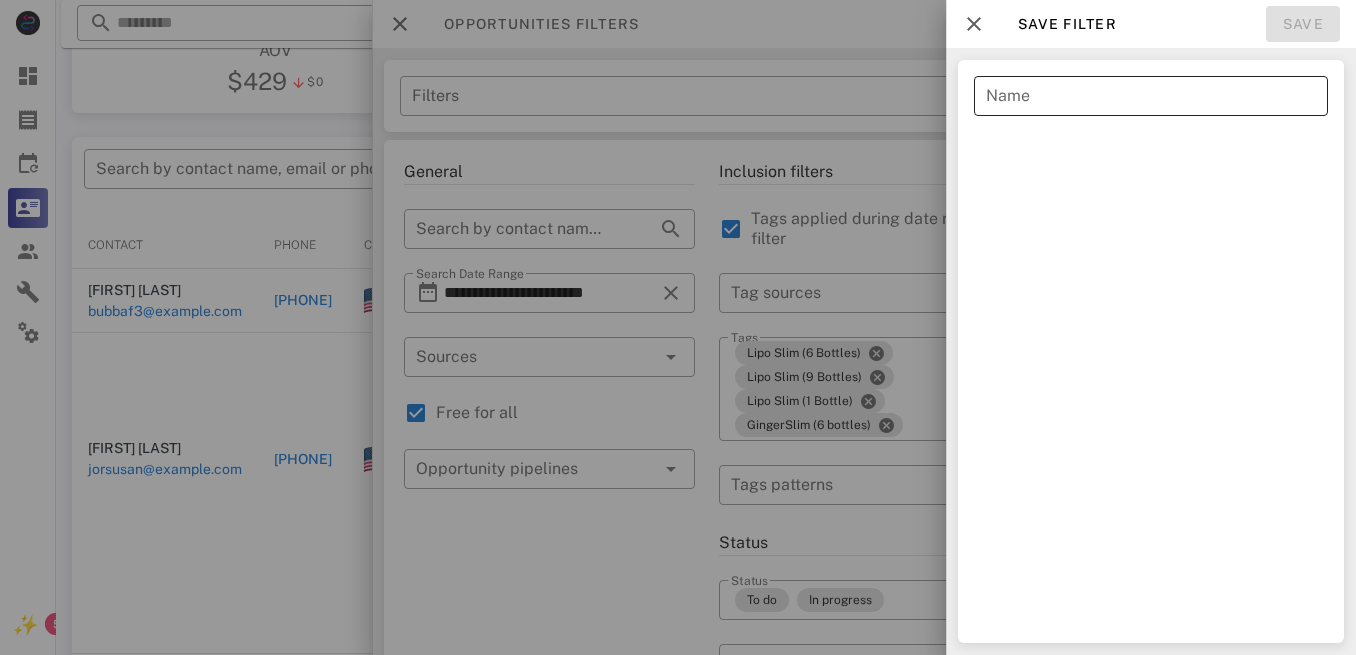 click on "Name" at bounding box center [1151, 96] 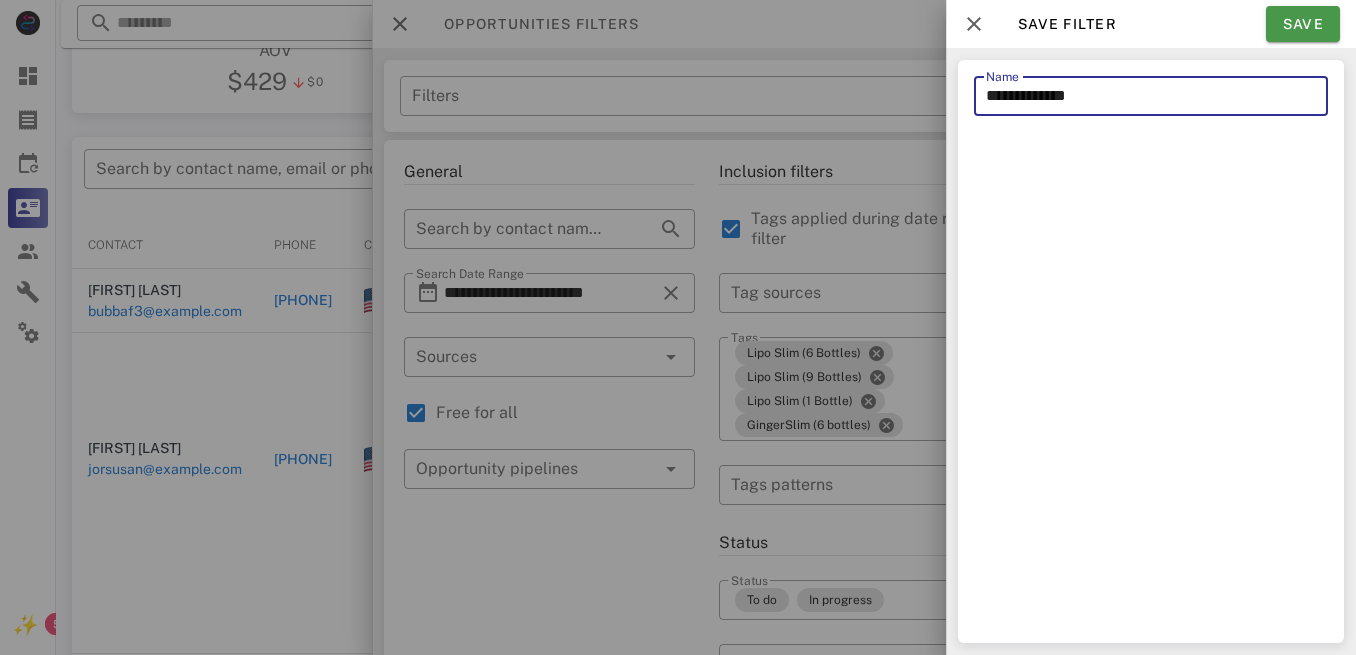 type on "**********" 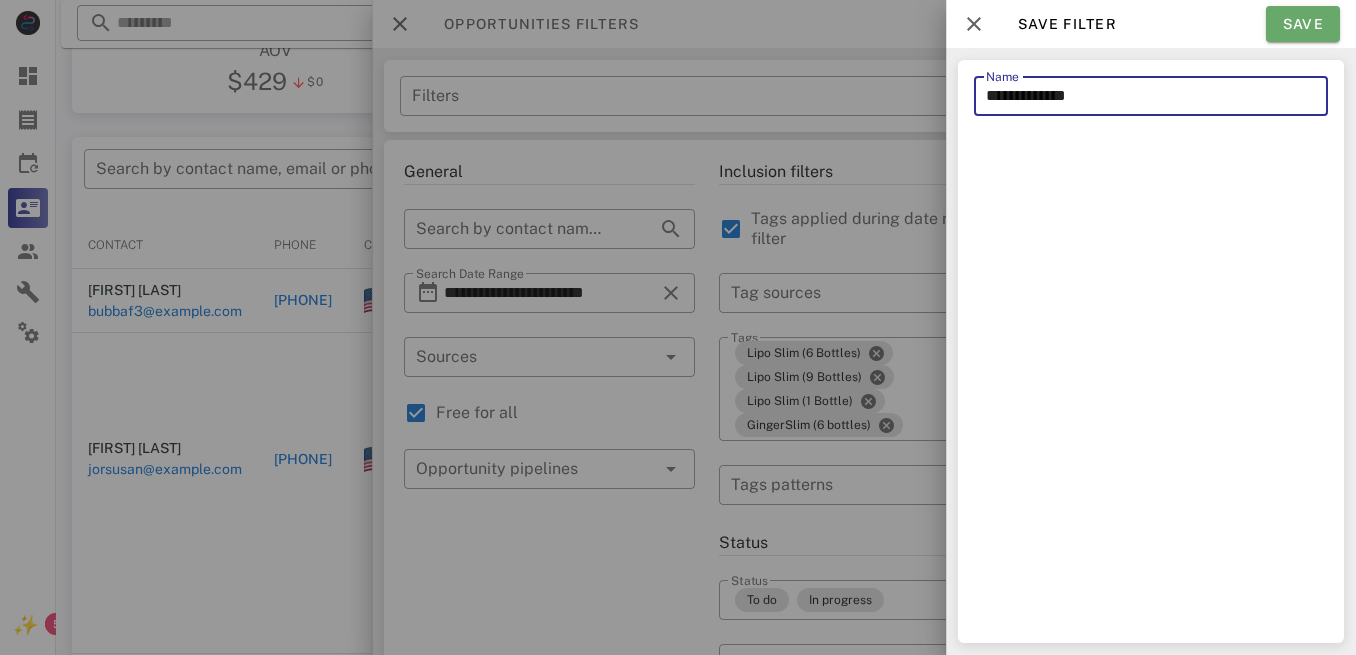 click on "Save" at bounding box center (1303, 24) 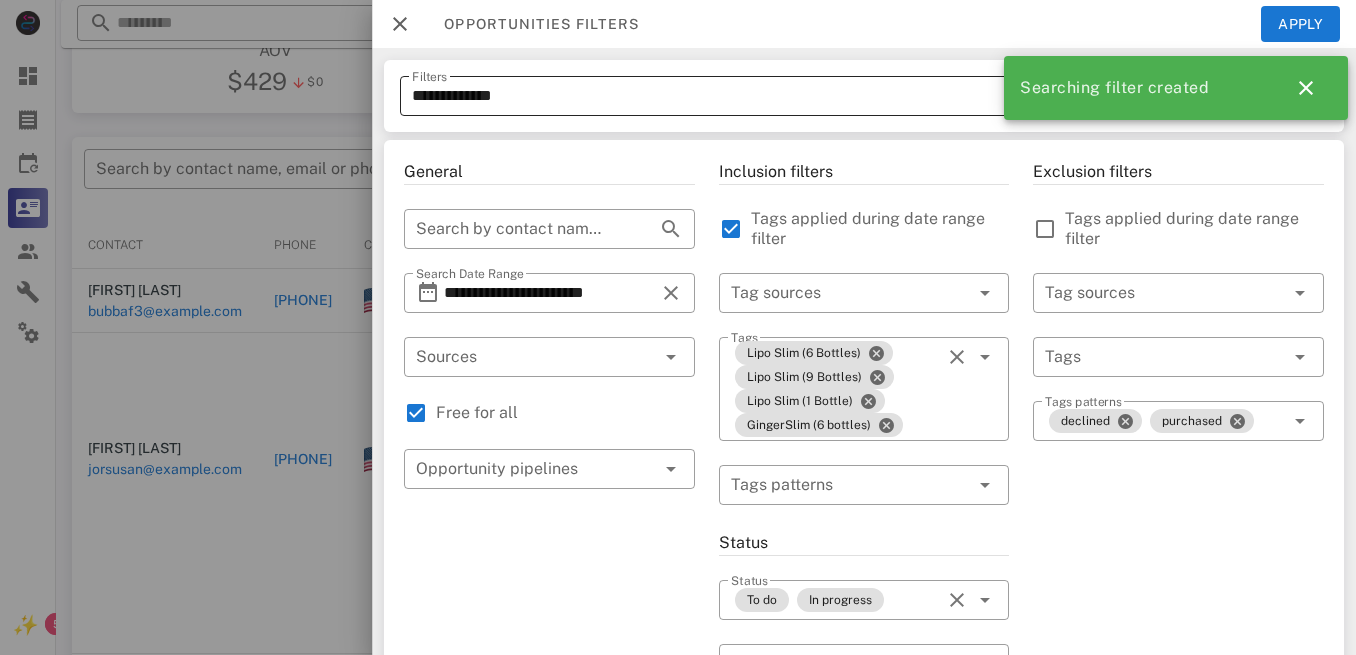 click on "**********" at bounding box center (813, 96) 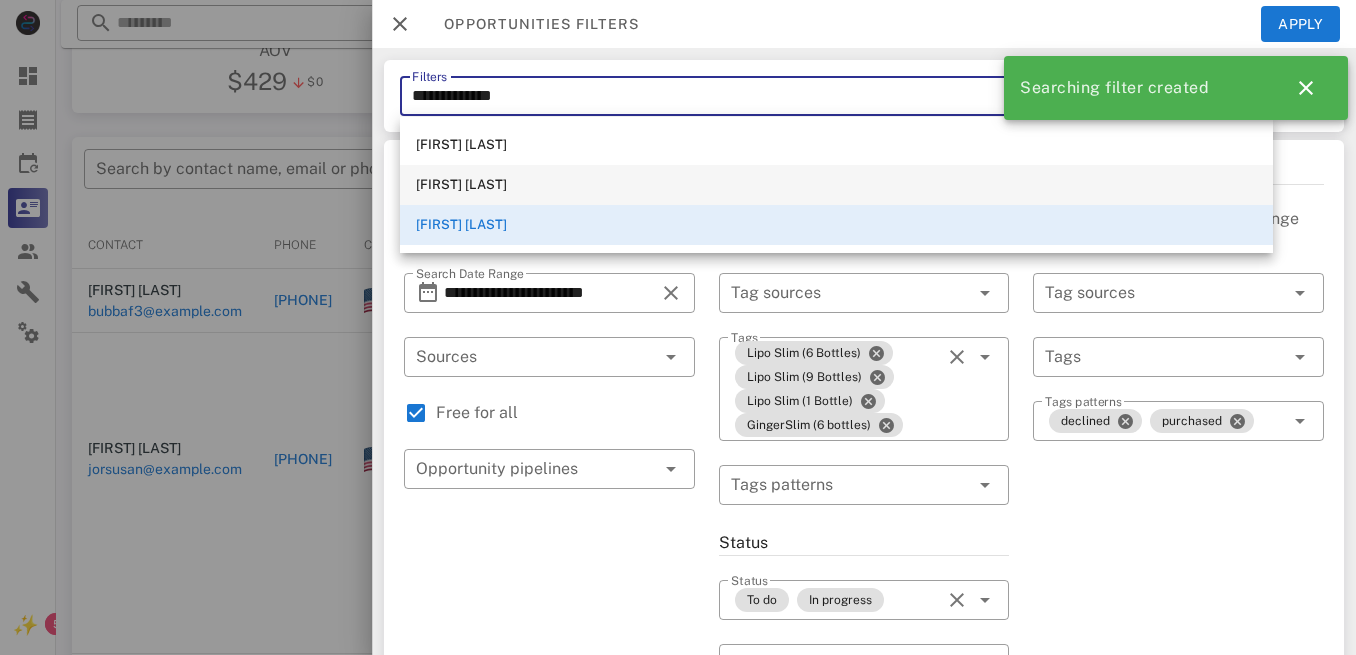 click on "[FIRST] [LAST]" at bounding box center [836, 185] 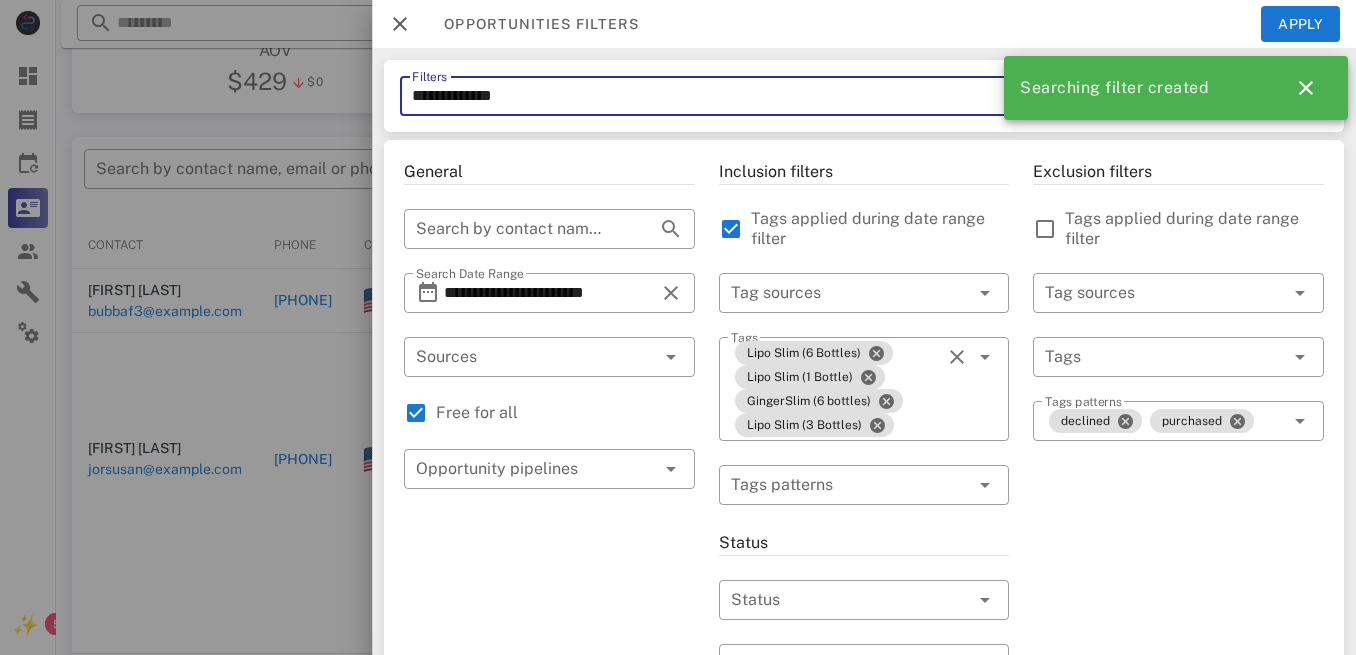 click on "**********" at bounding box center (813, 96) 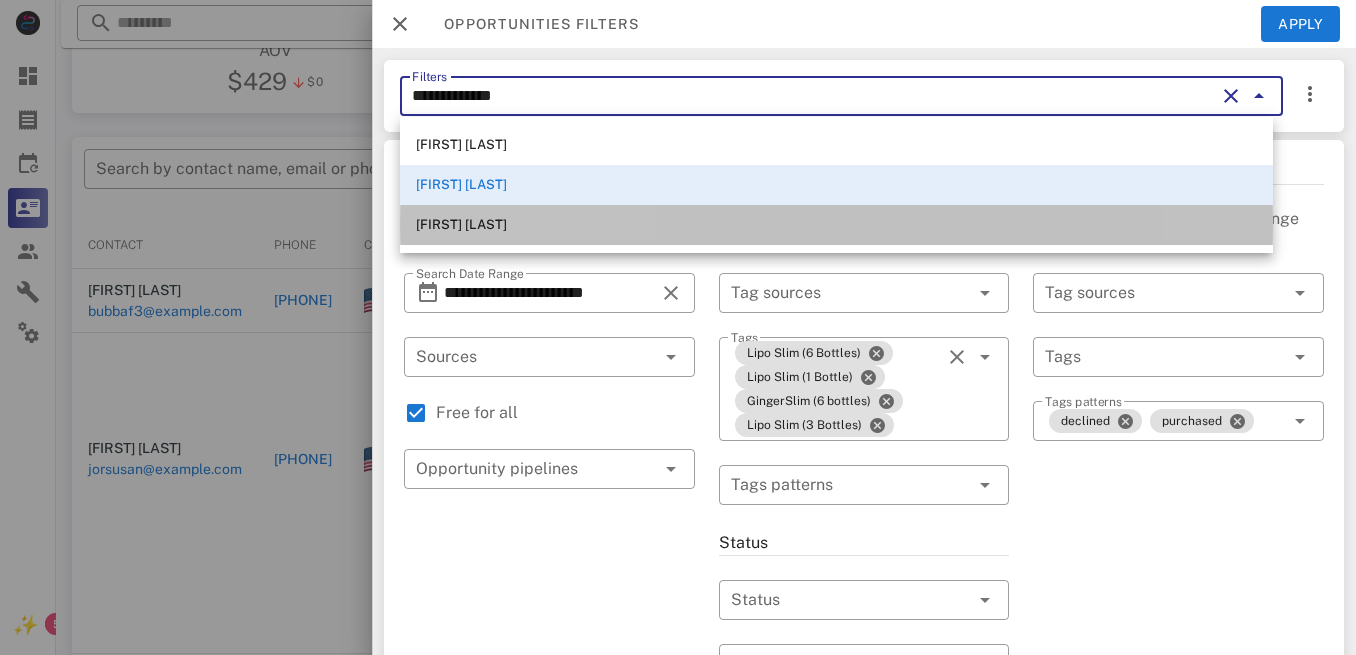 click on "[FIRST] [LAST]" at bounding box center (836, 225) 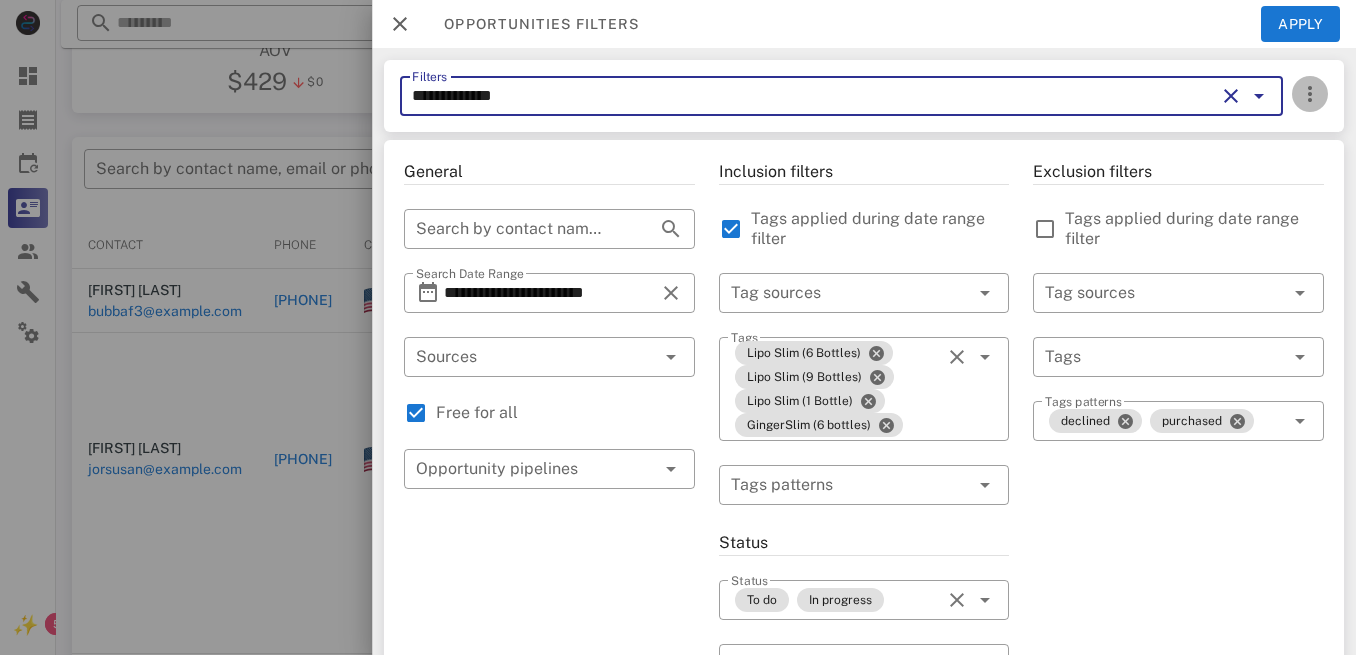 click at bounding box center (1310, 94) 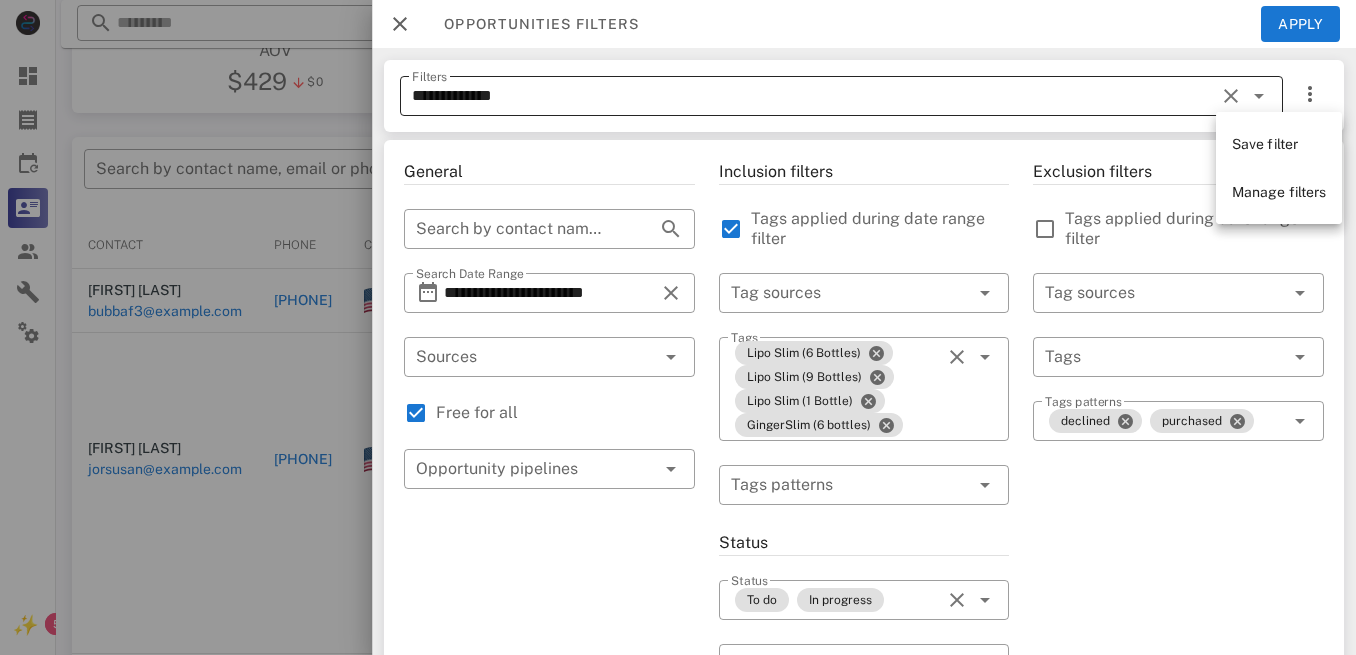 click on "**********" at bounding box center (813, 96) 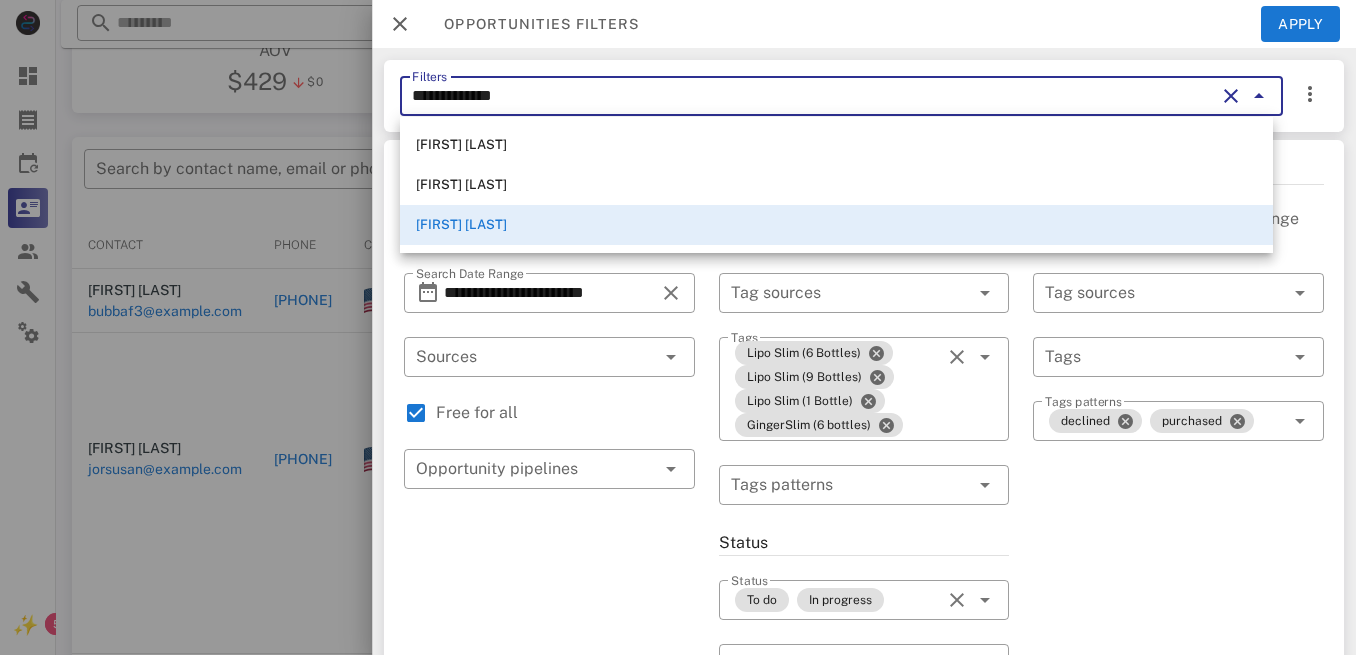 click on "**********" at bounding box center [813, 96] 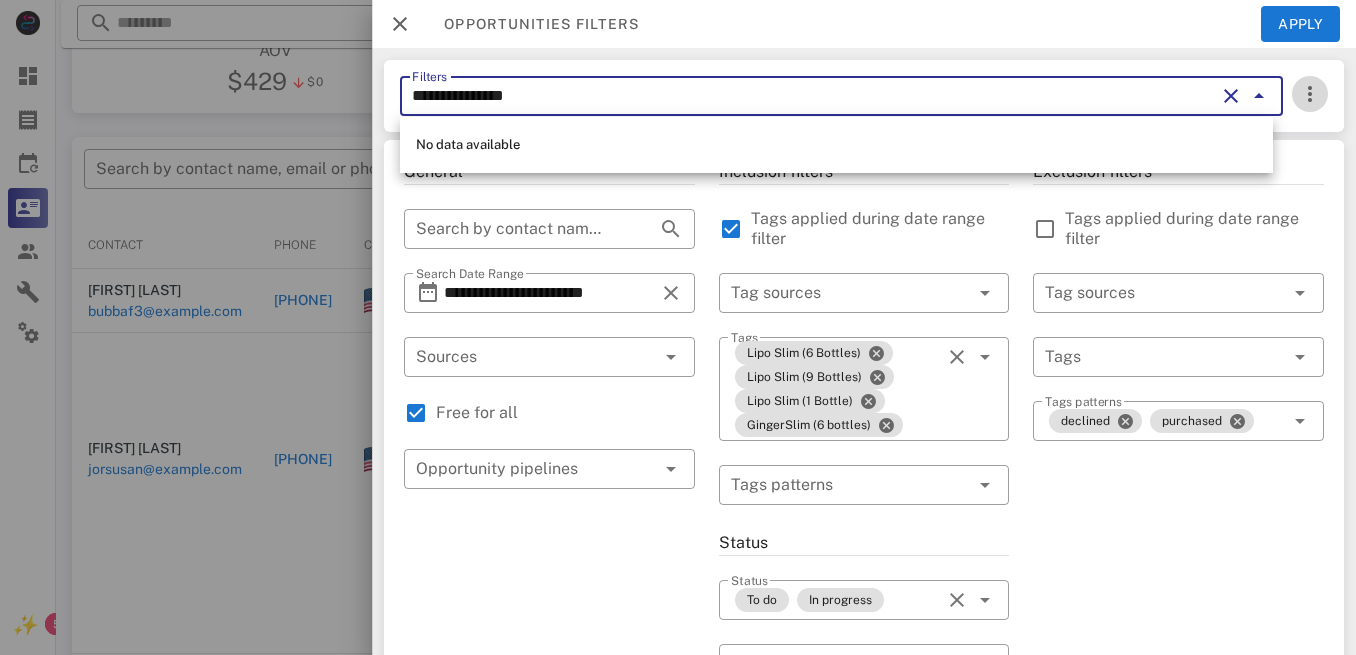 click at bounding box center (1310, 94) 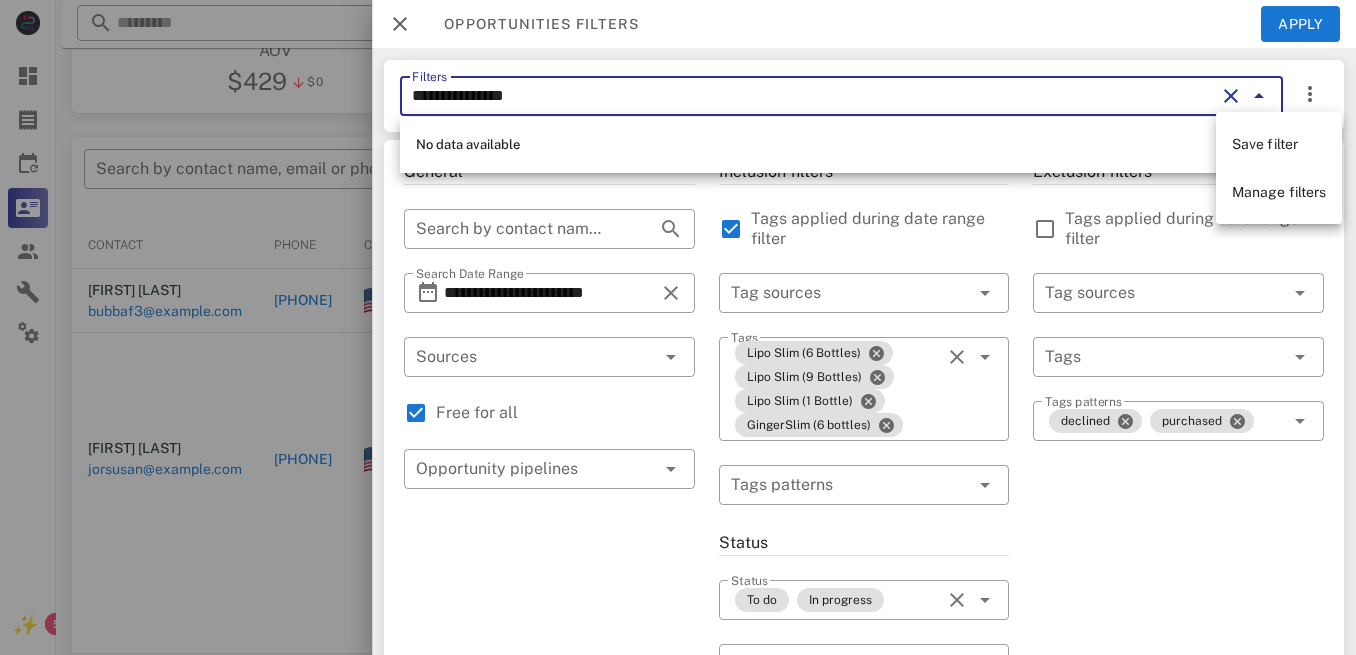 click on "Save filter" at bounding box center (1265, 144) 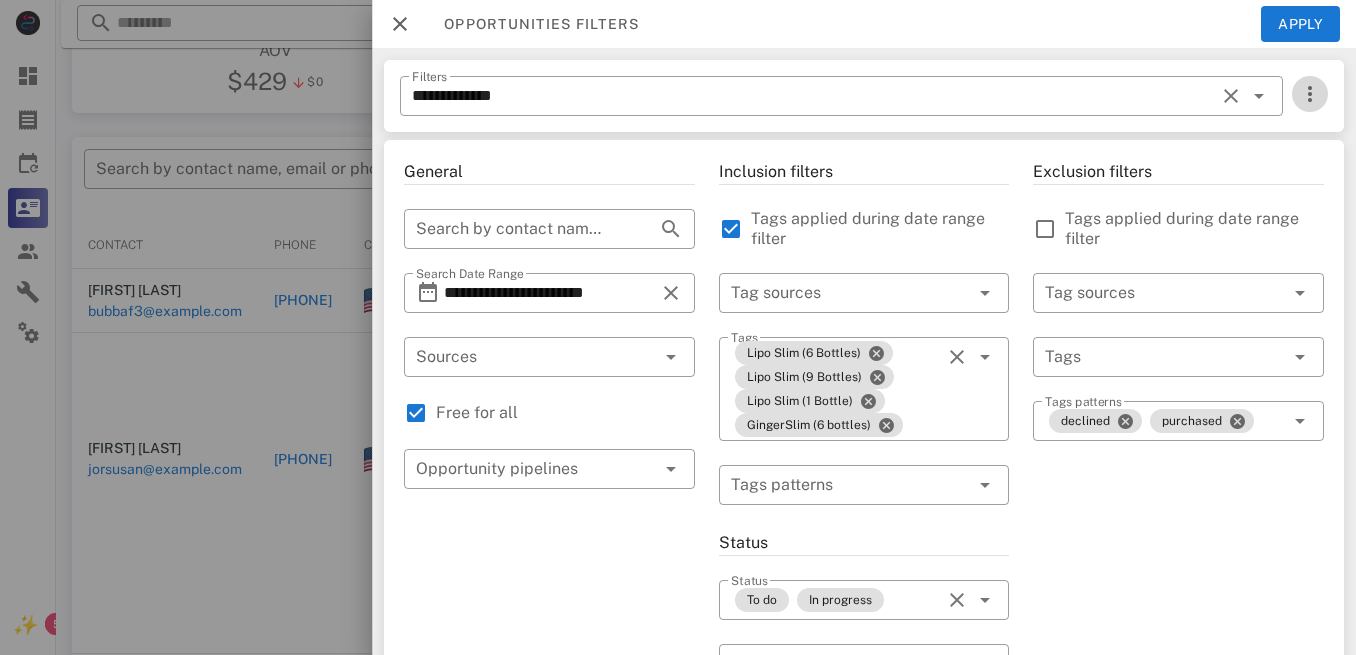 click at bounding box center [1310, 94] 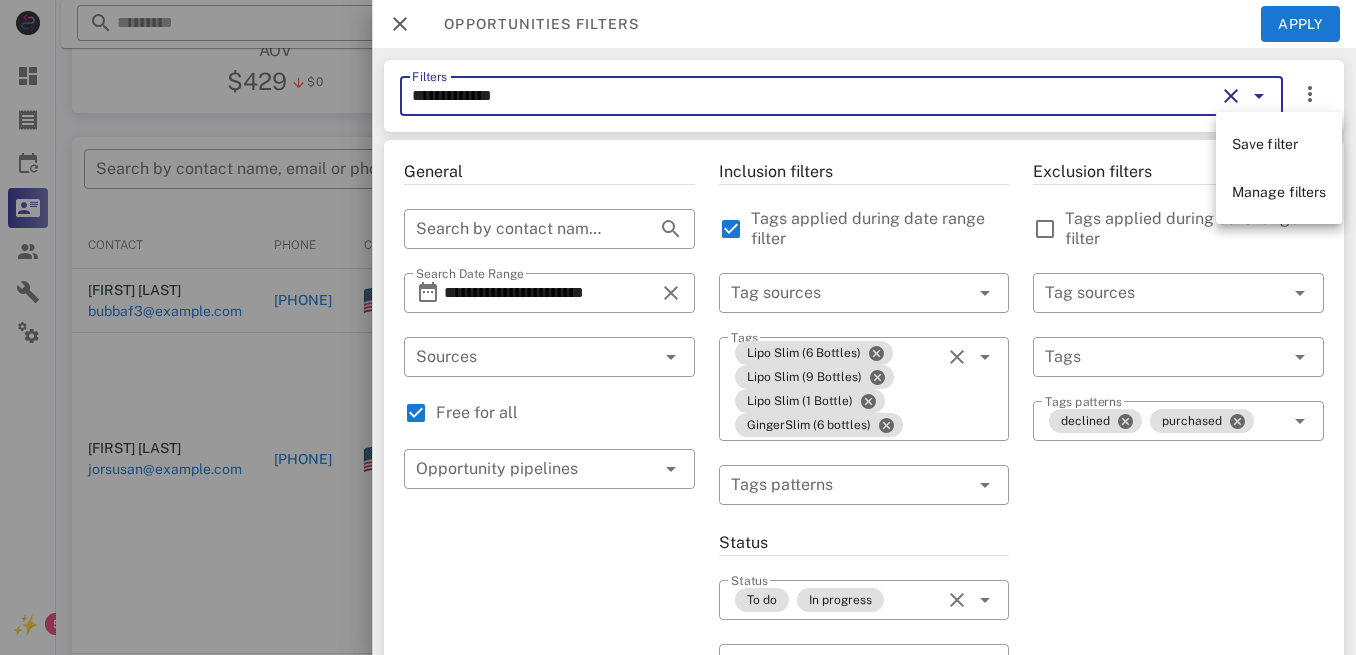 click on "**********" at bounding box center [813, 96] 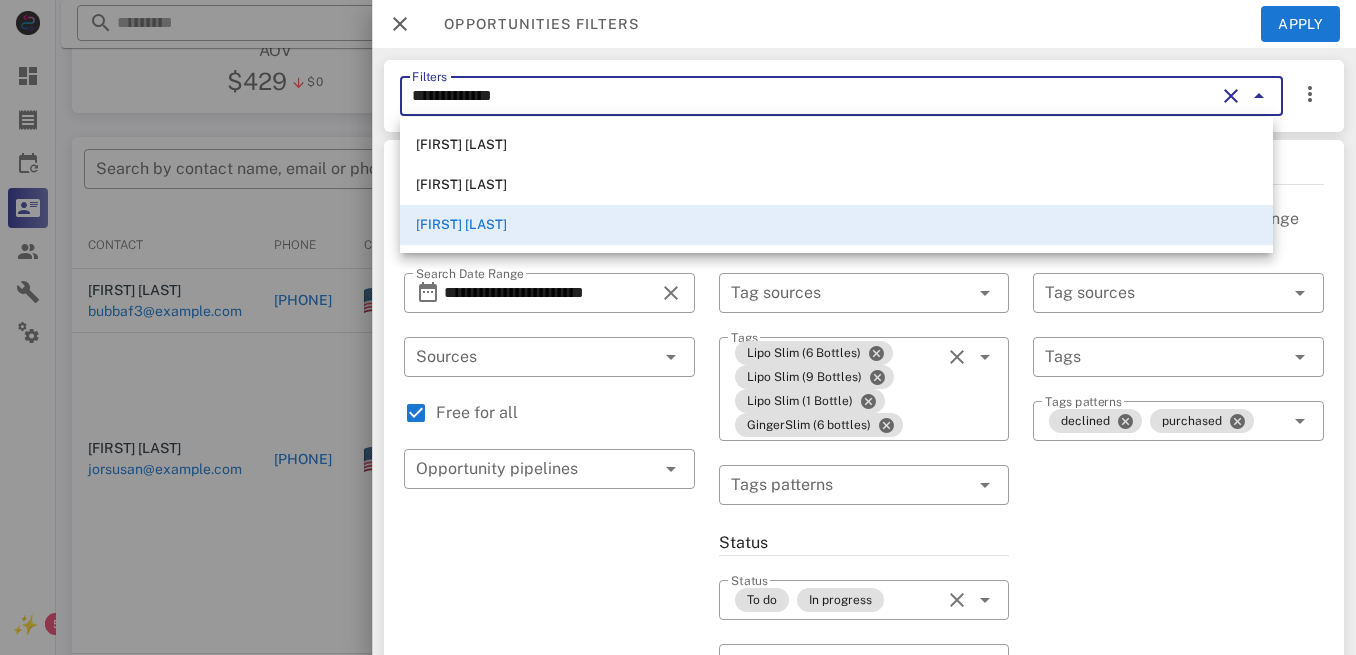 click on "**********" at bounding box center [813, 96] 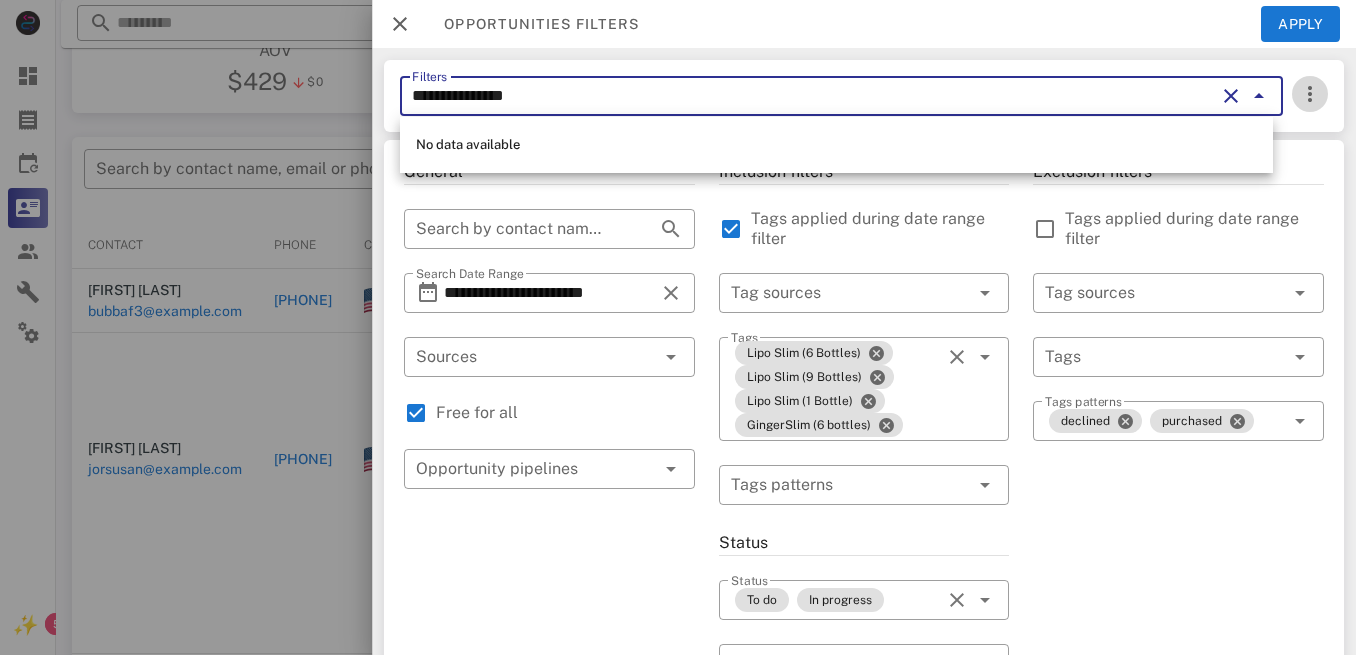 click at bounding box center [1310, 94] 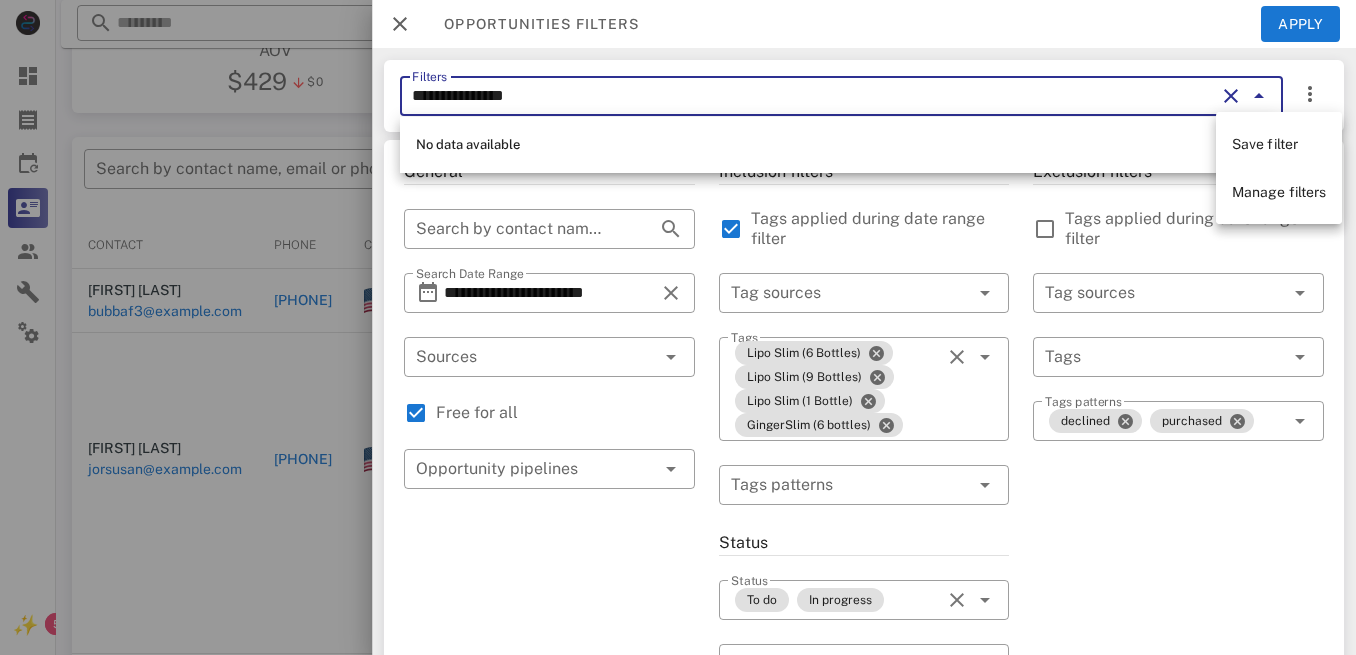 click on "Save filter" at bounding box center (1265, 144) 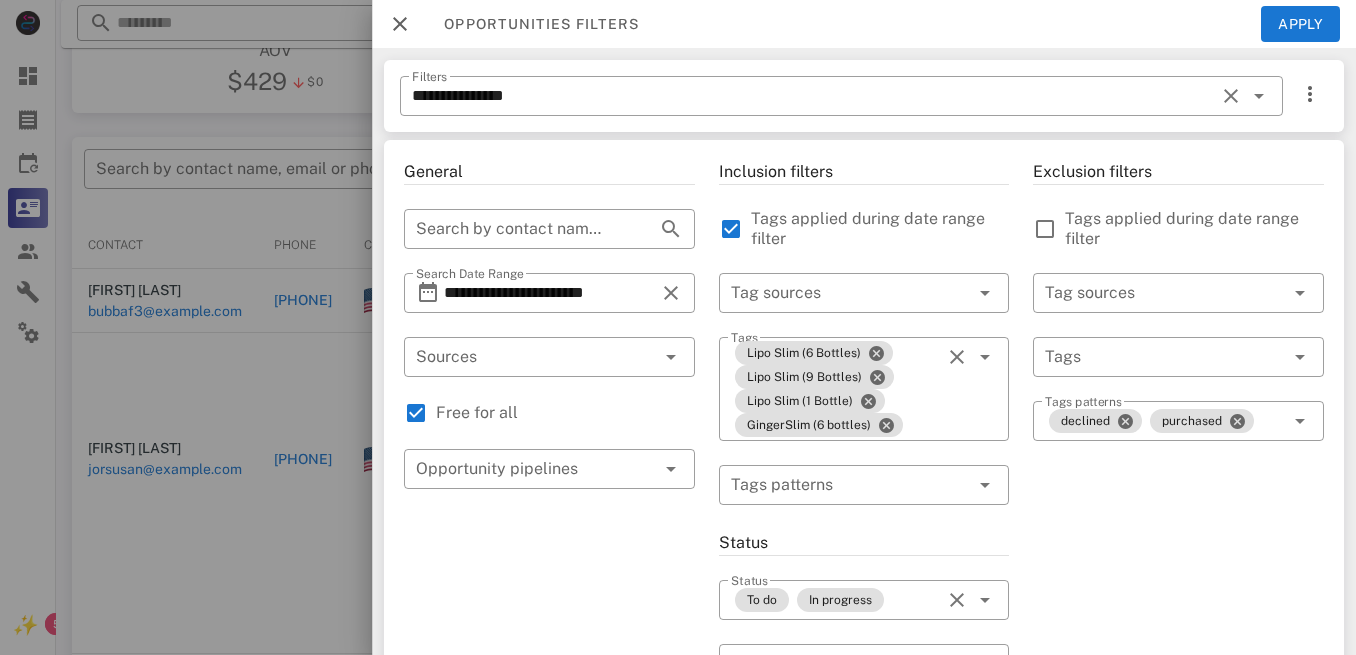 type on "**********" 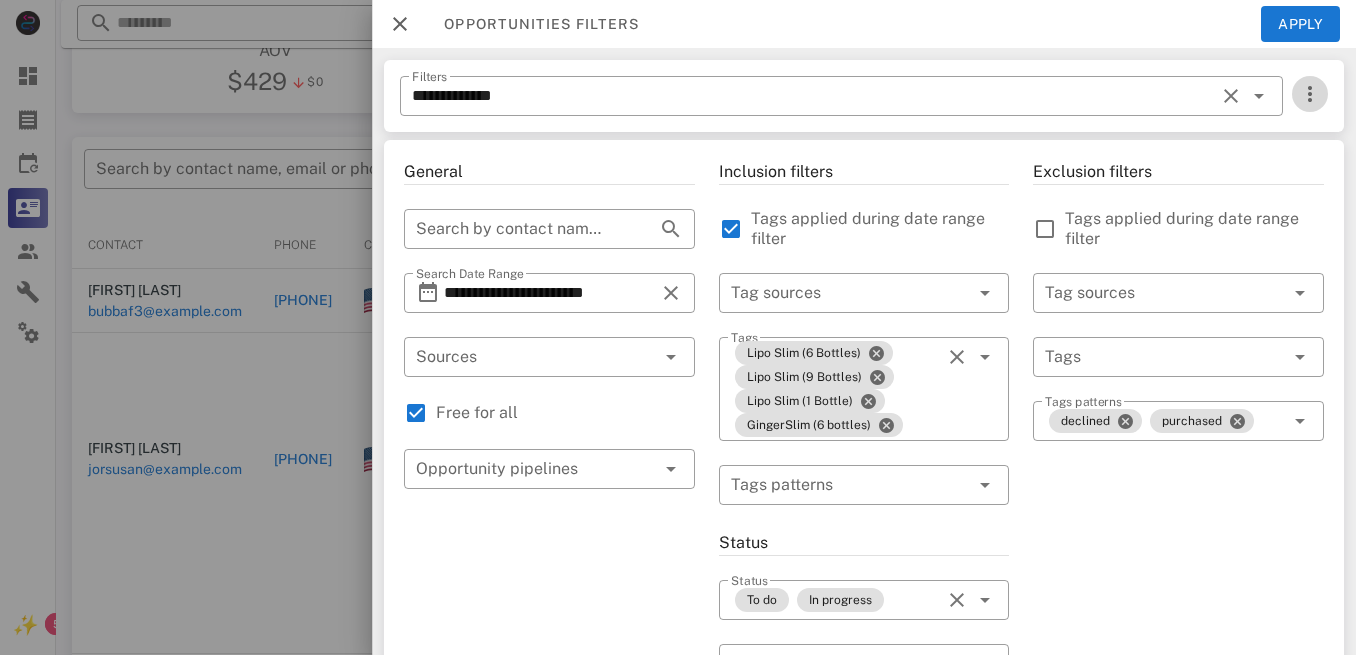 click at bounding box center (1310, 94) 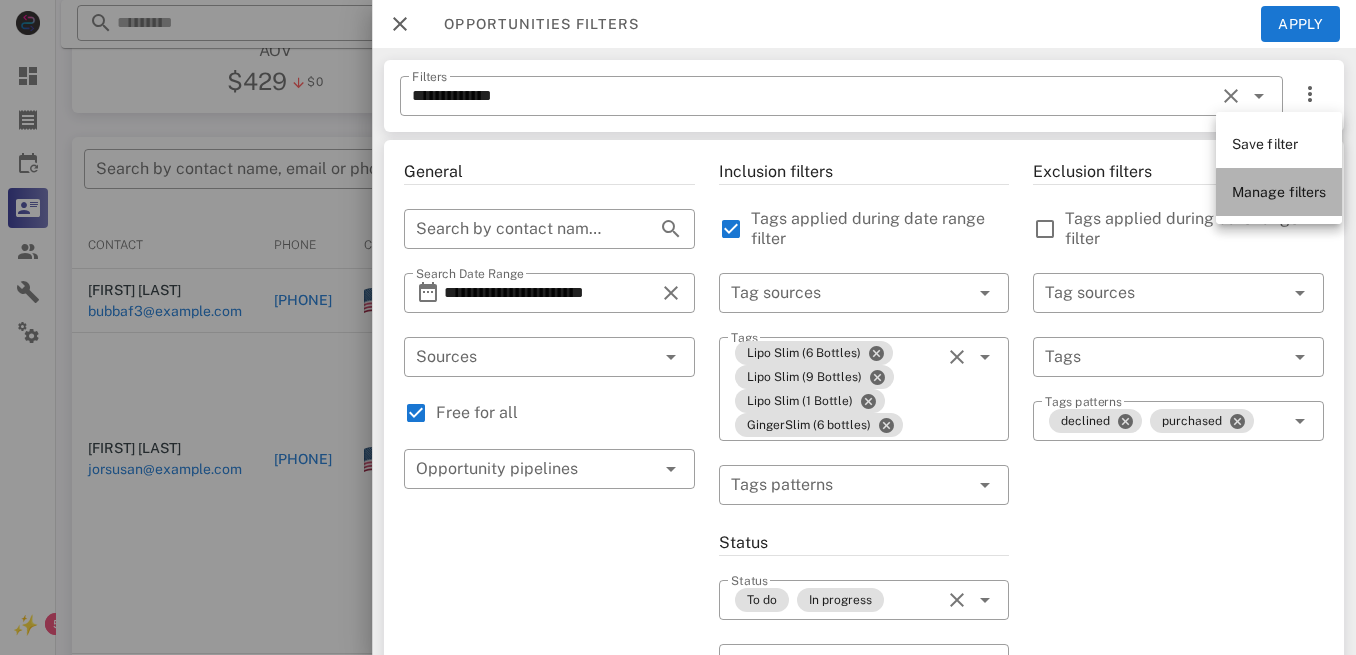 click on "Manage filters" at bounding box center (1279, 192) 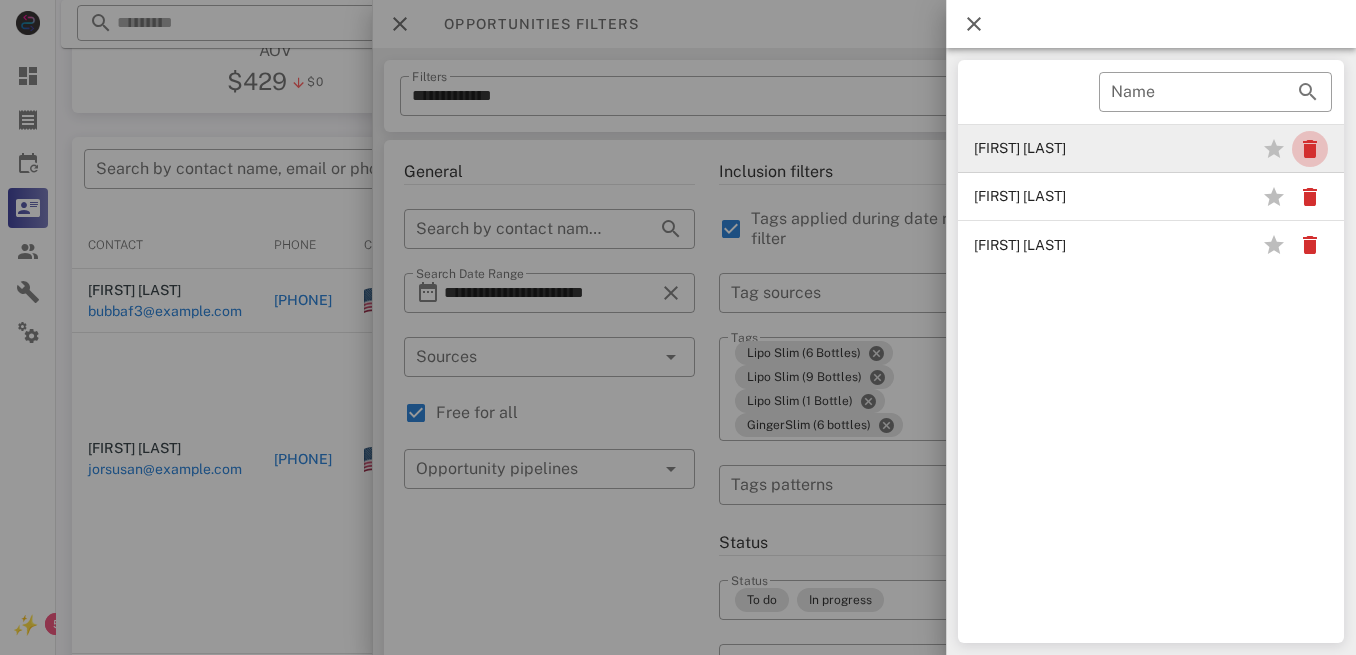 click at bounding box center [1310, 149] 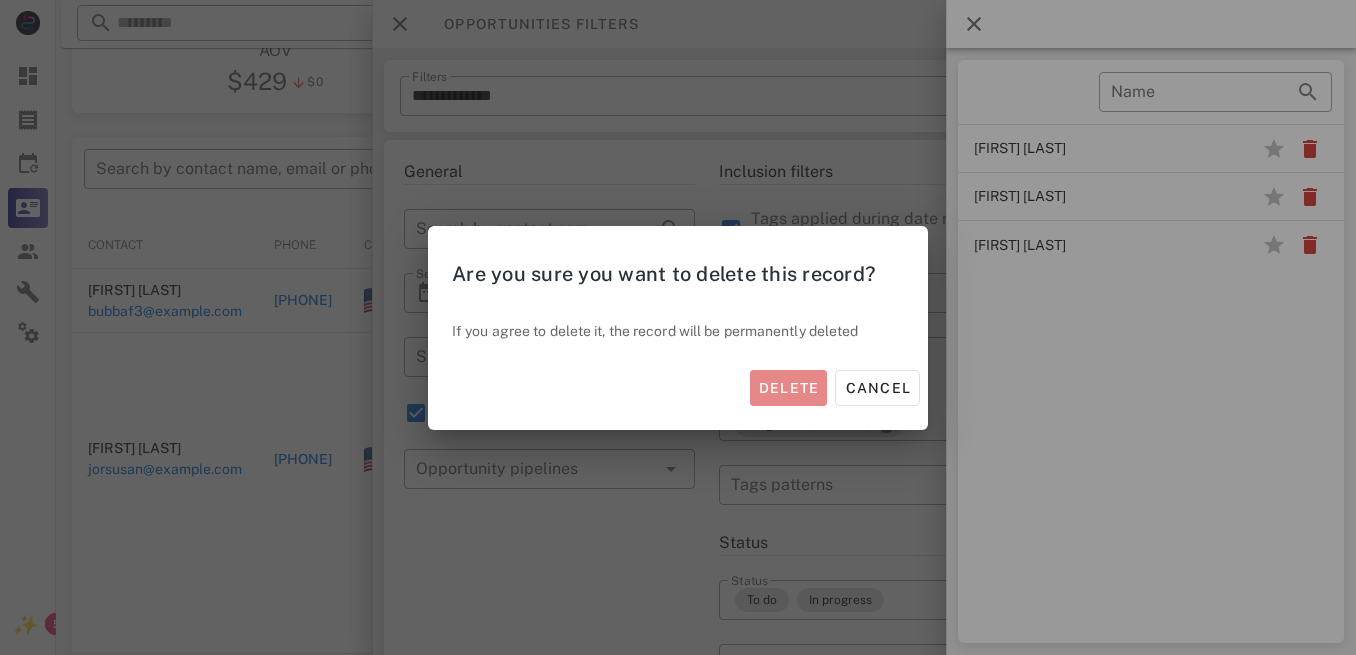 click on "Delete" at bounding box center (789, 388) 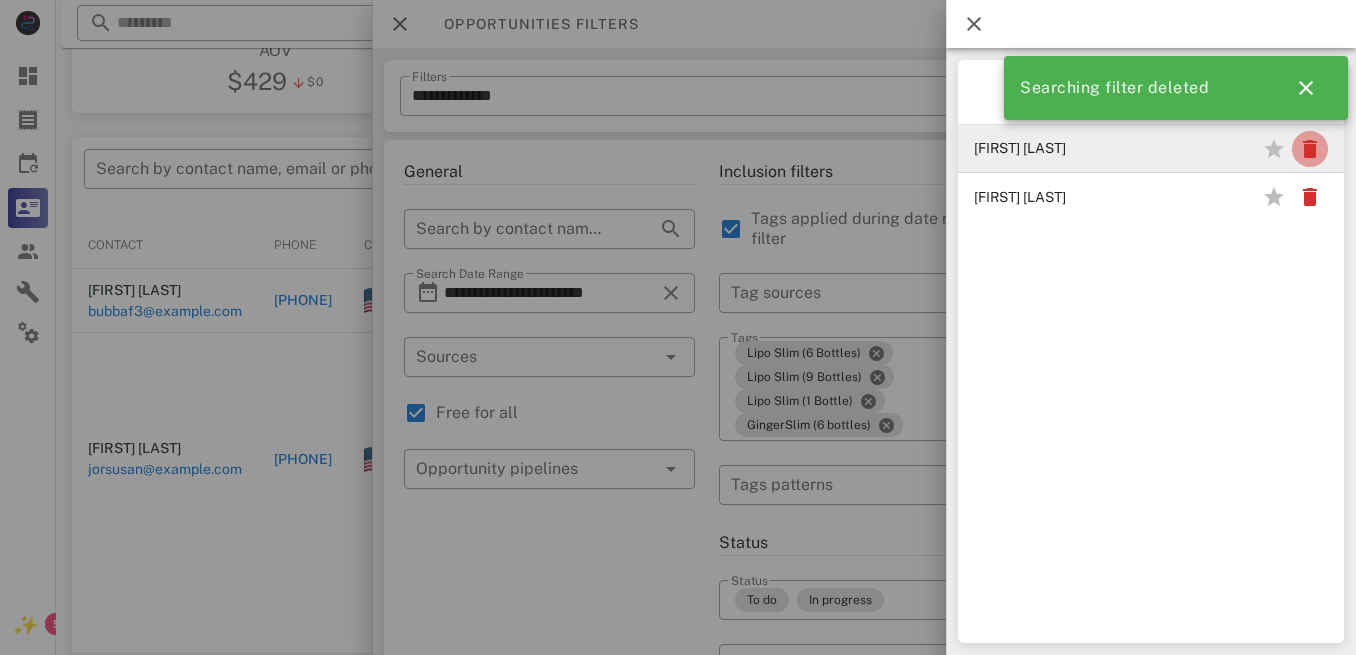 click at bounding box center (1310, 149) 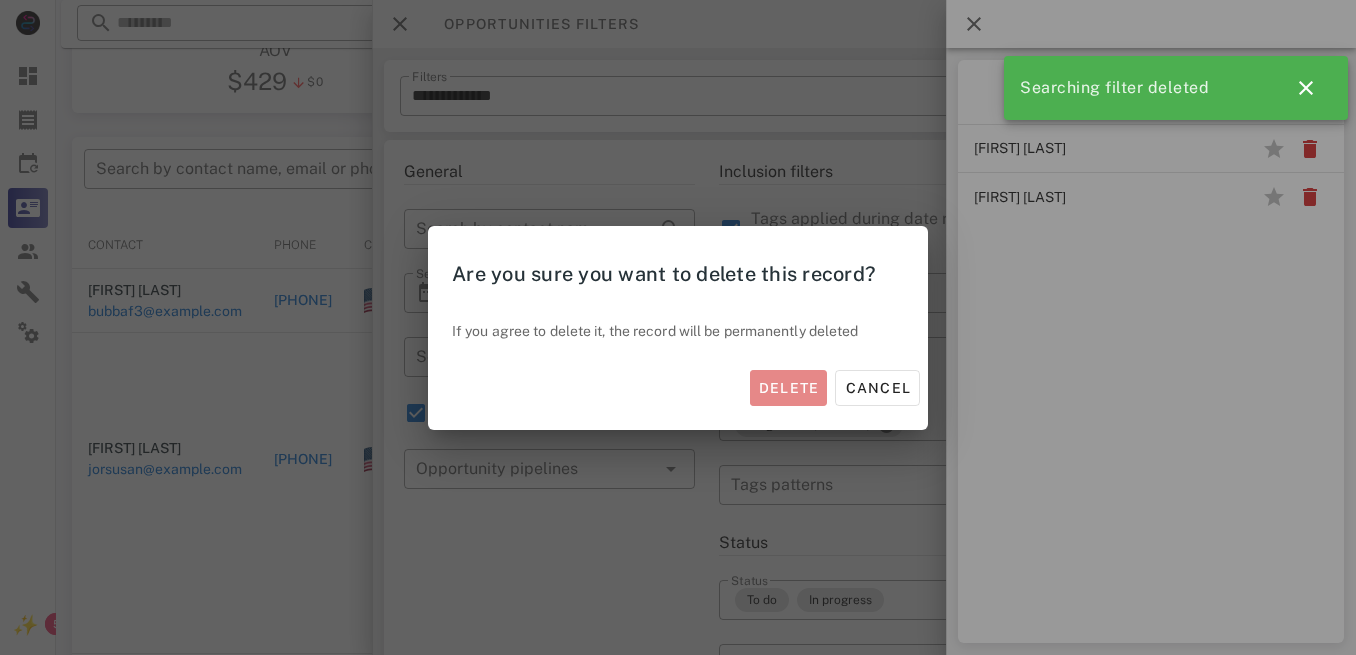 click on "Delete" at bounding box center [789, 388] 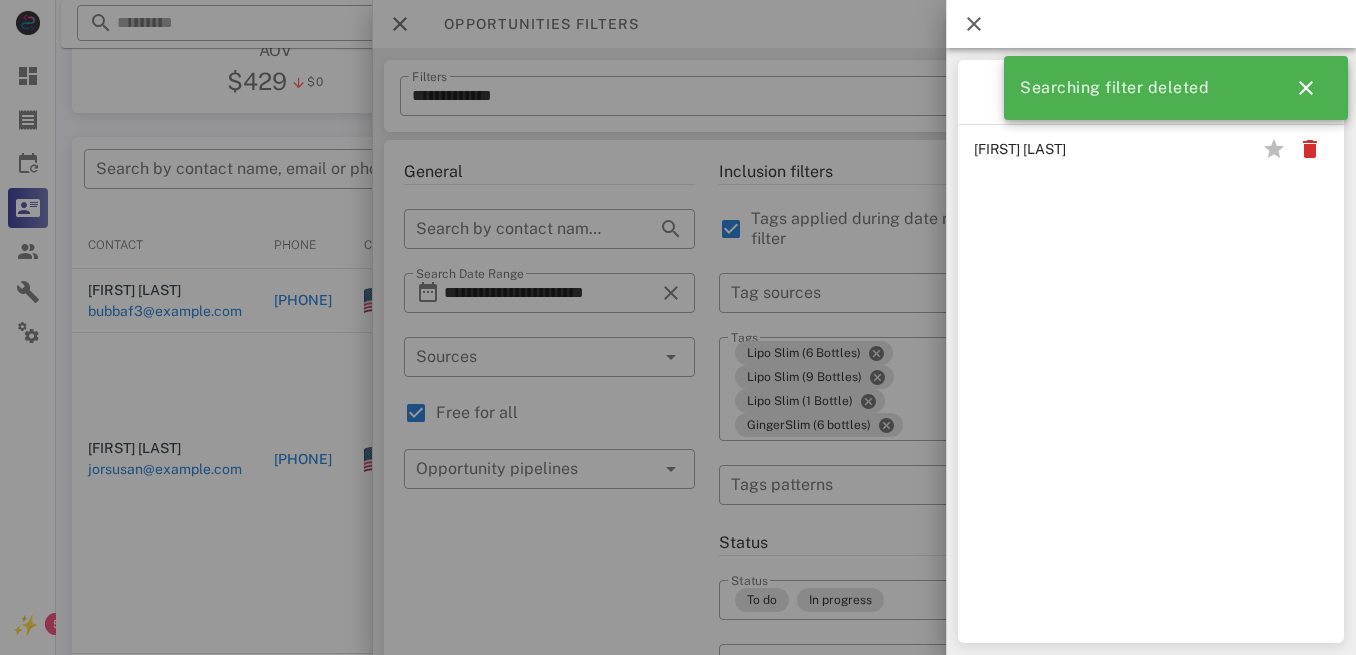 click at bounding box center (678, 327) 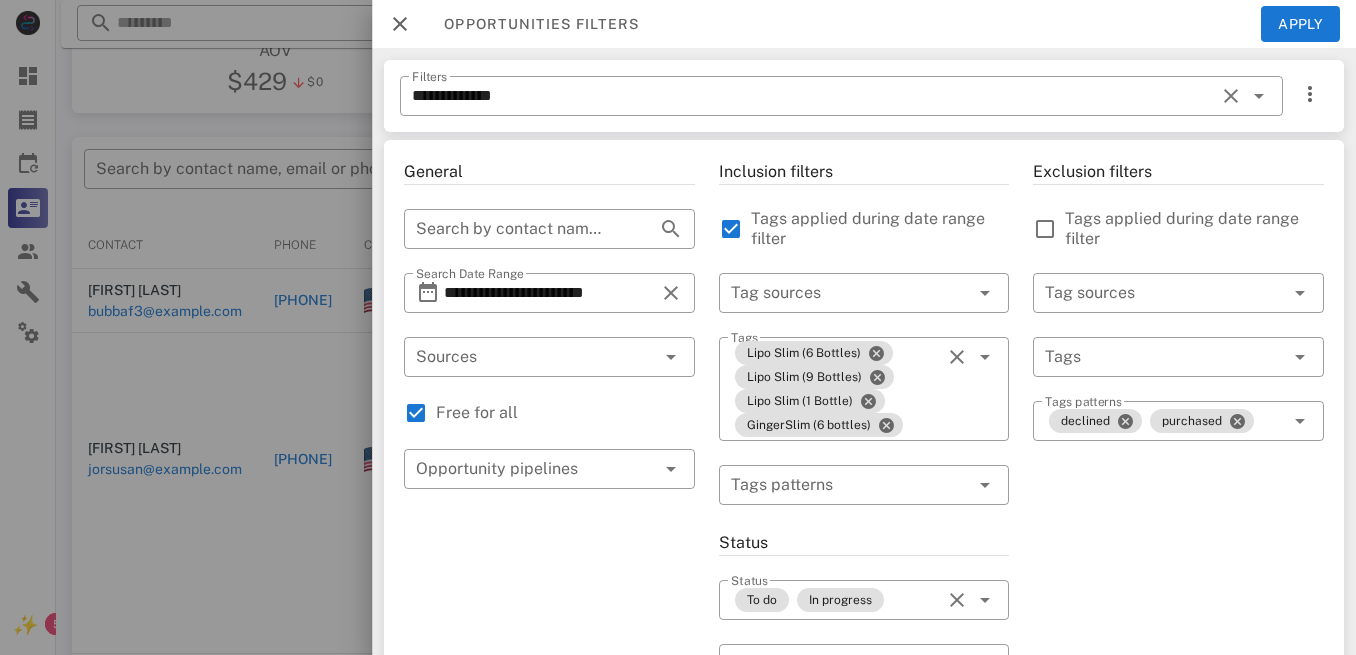 click on "Opportunities filters Apply" at bounding box center (864, 24) 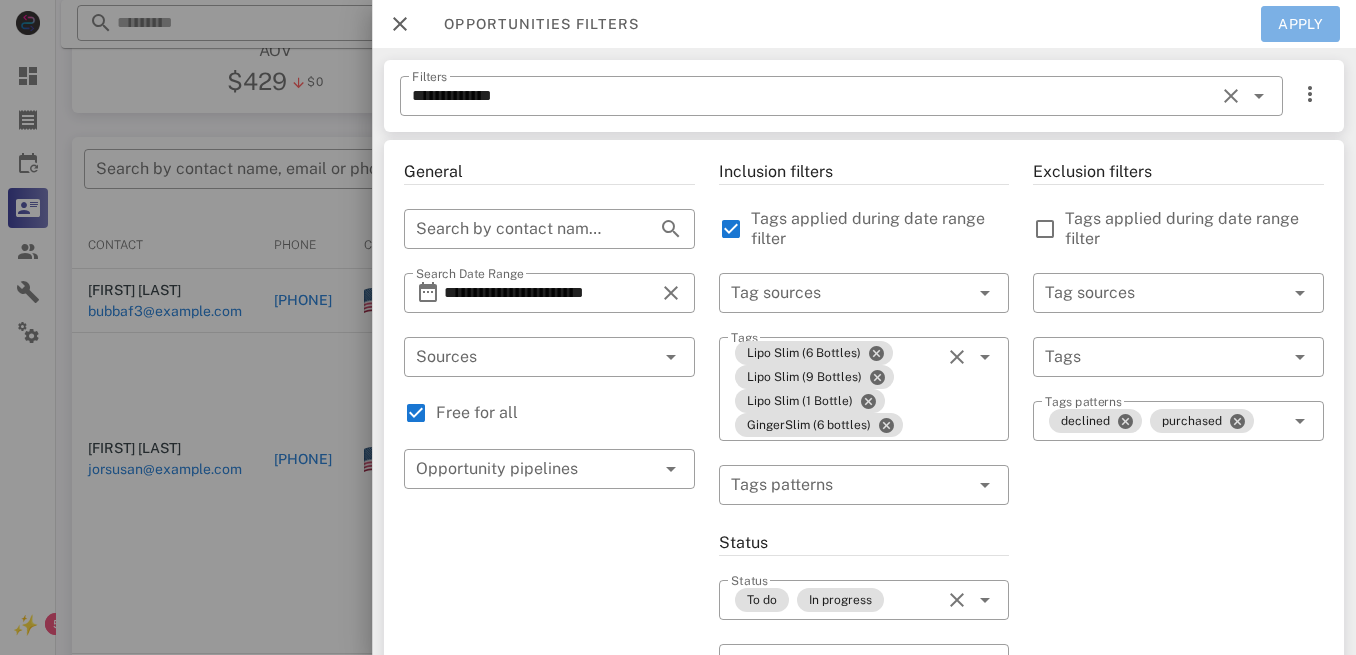 click on "Apply" at bounding box center (1301, 24) 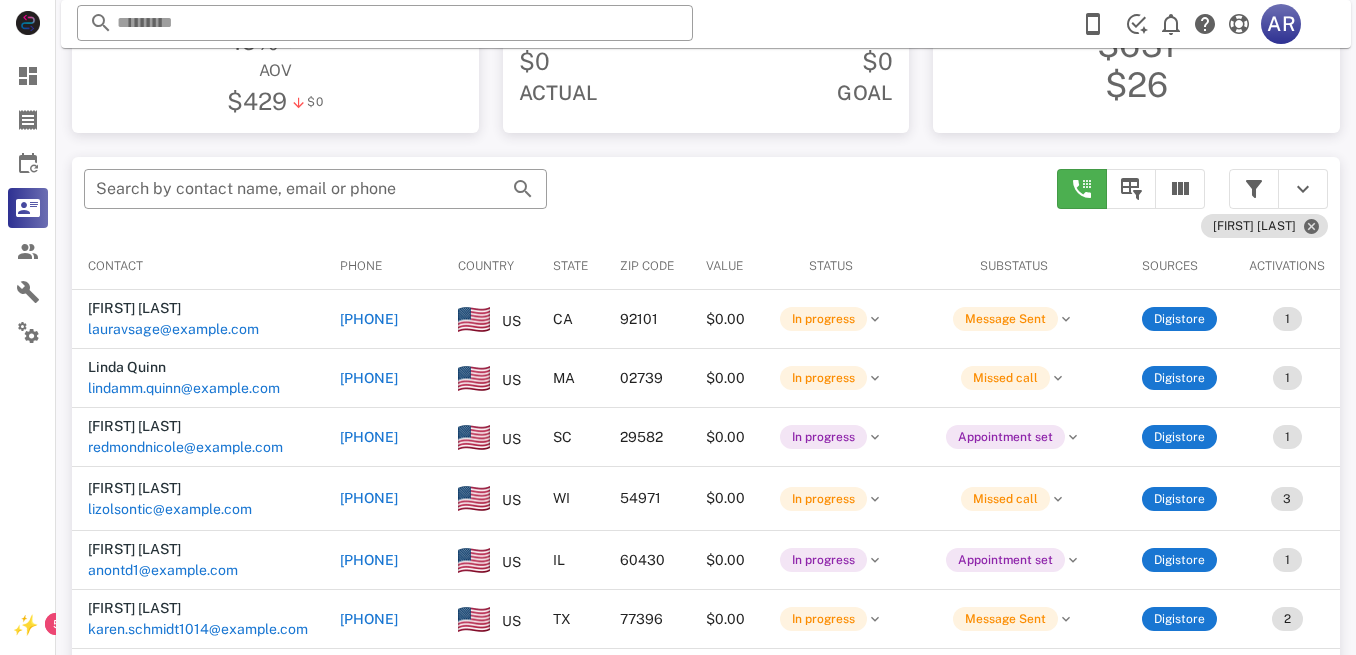scroll, scrollTop: 307, scrollLeft: 0, axis: vertical 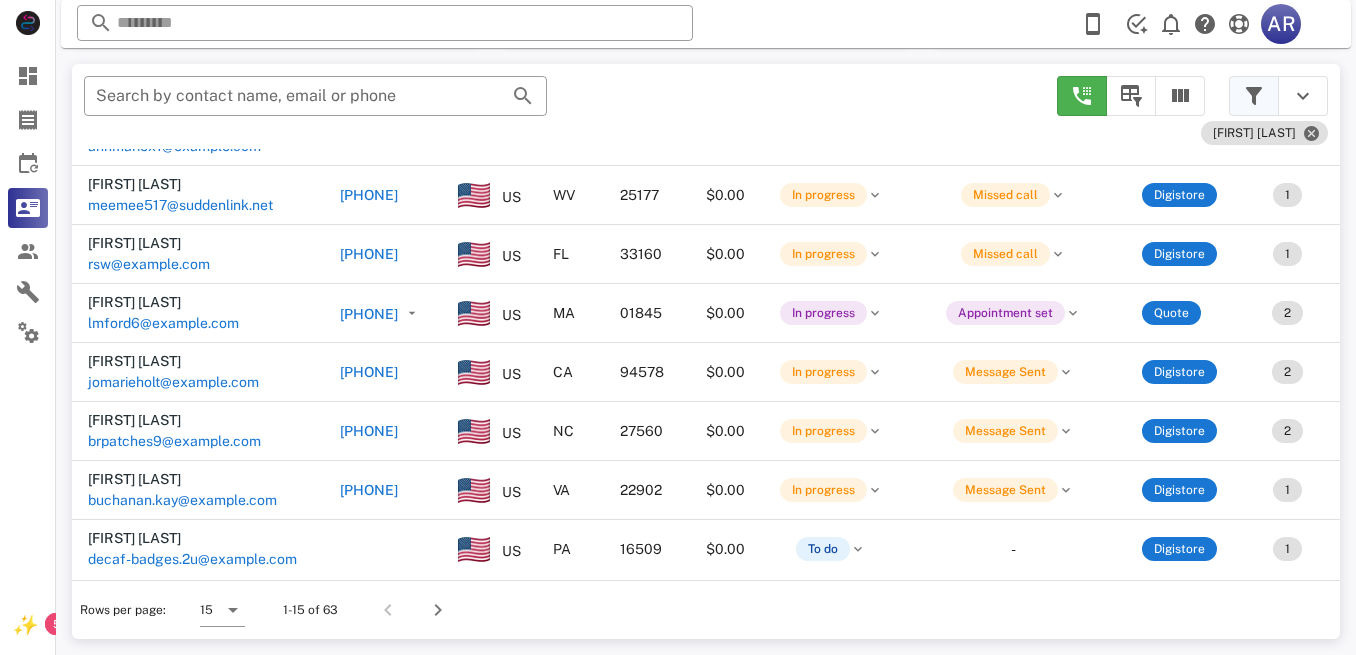 click at bounding box center (1254, 96) 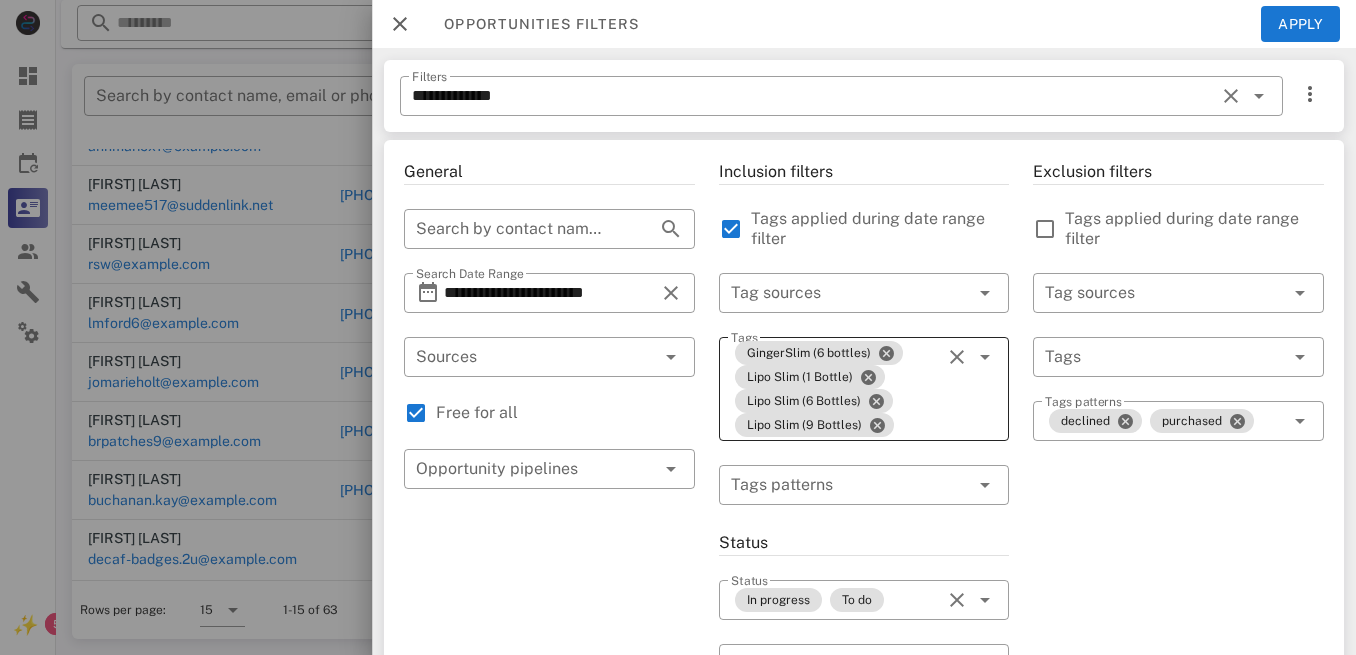 scroll, scrollTop: 27, scrollLeft: 0, axis: vertical 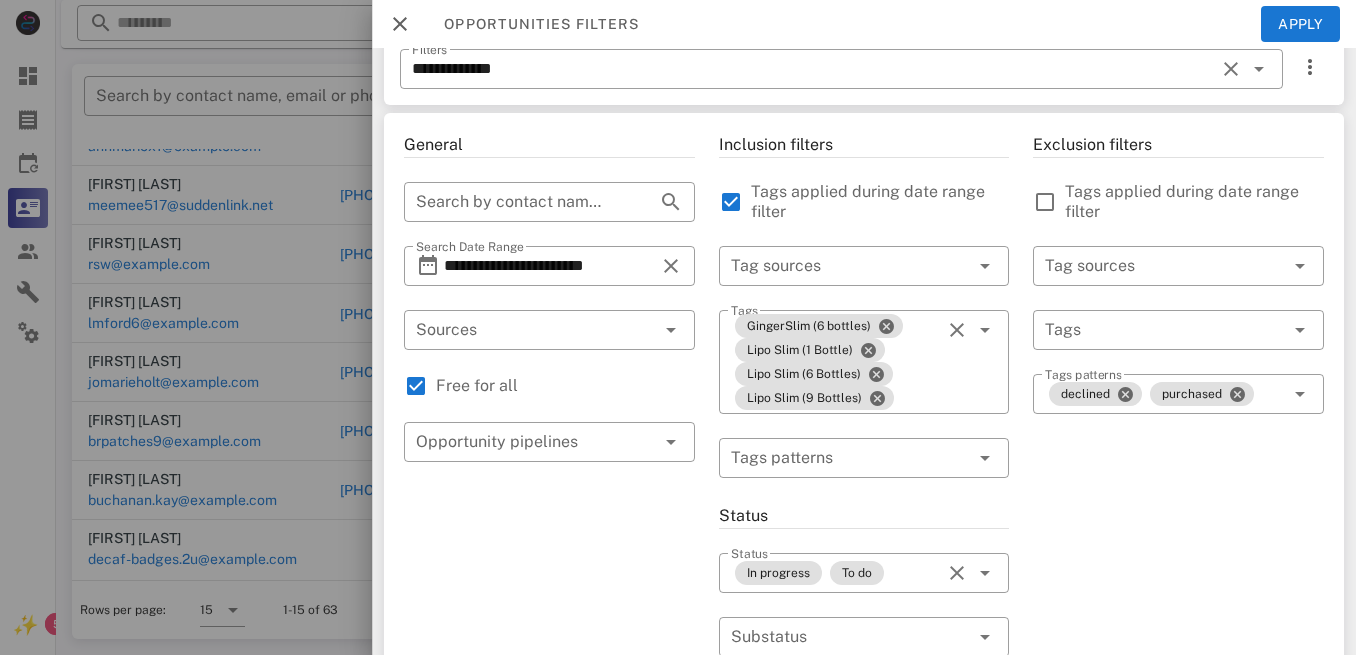 click at bounding box center [678, 327] 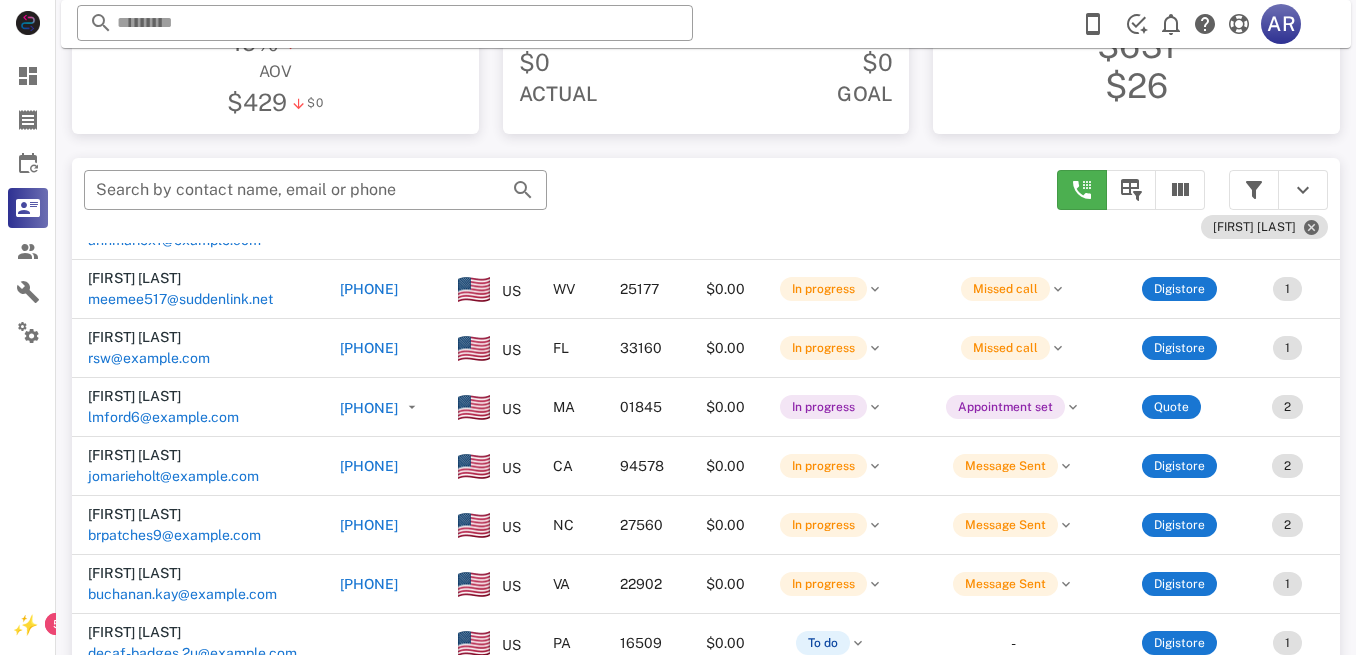scroll, scrollTop: 380, scrollLeft: 0, axis: vertical 